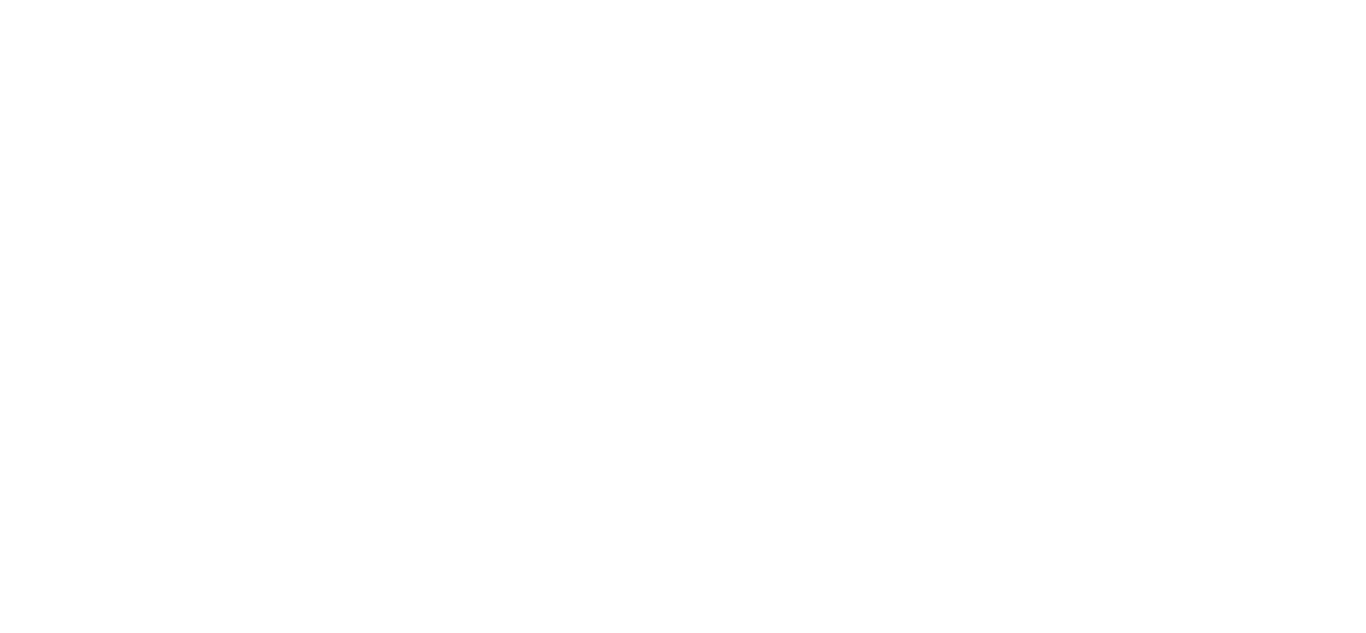 scroll, scrollTop: 0, scrollLeft: 0, axis: both 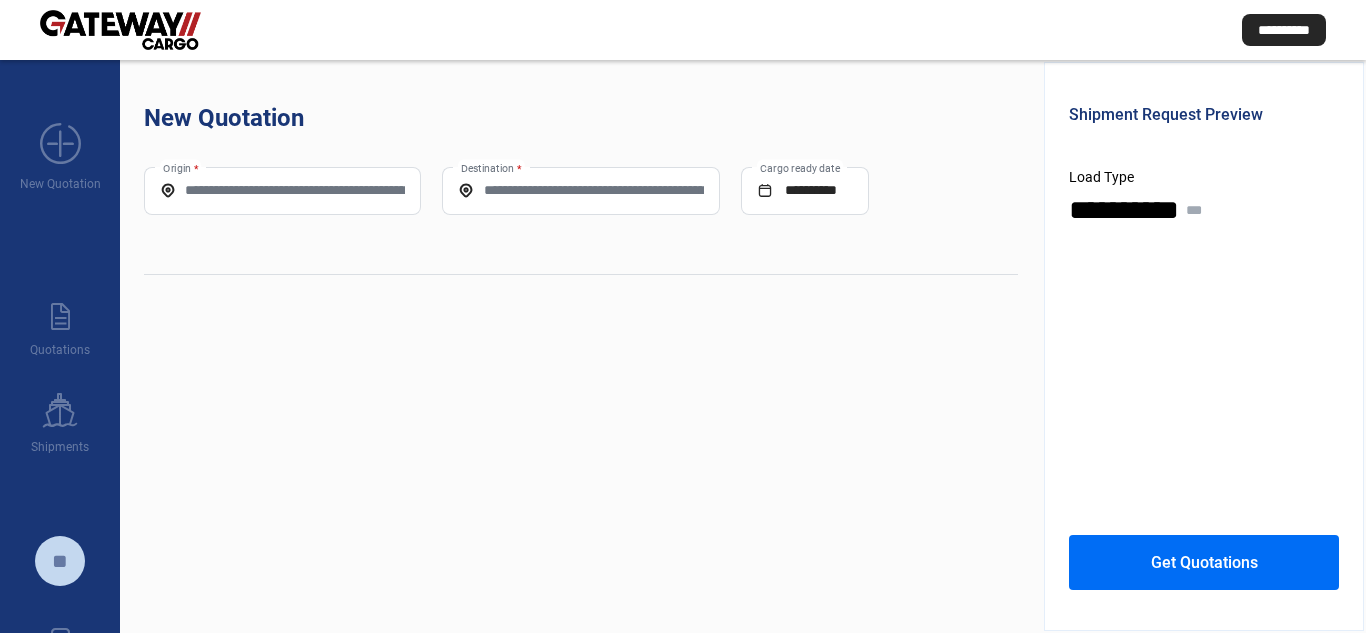 click on "Origin *" at bounding box center [282, 190] 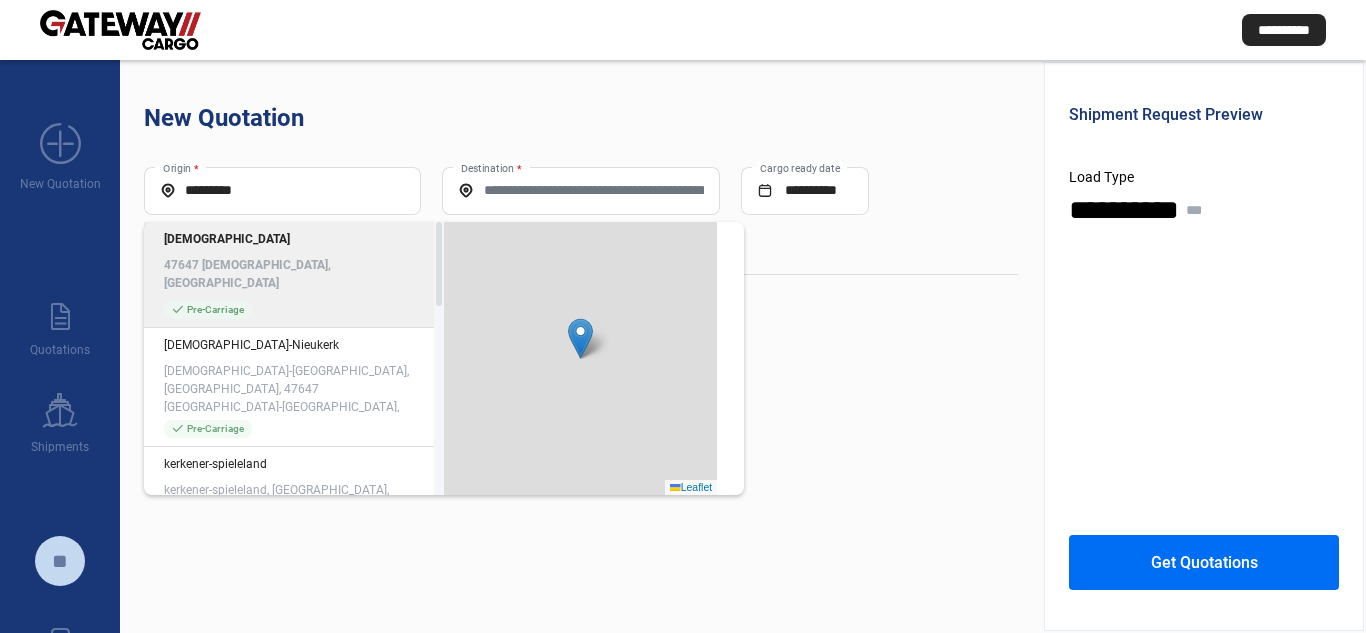 click on "[DEMOGRAPHIC_DATA] 47647 [DEMOGRAPHIC_DATA], [GEOGRAPHIC_DATA]" 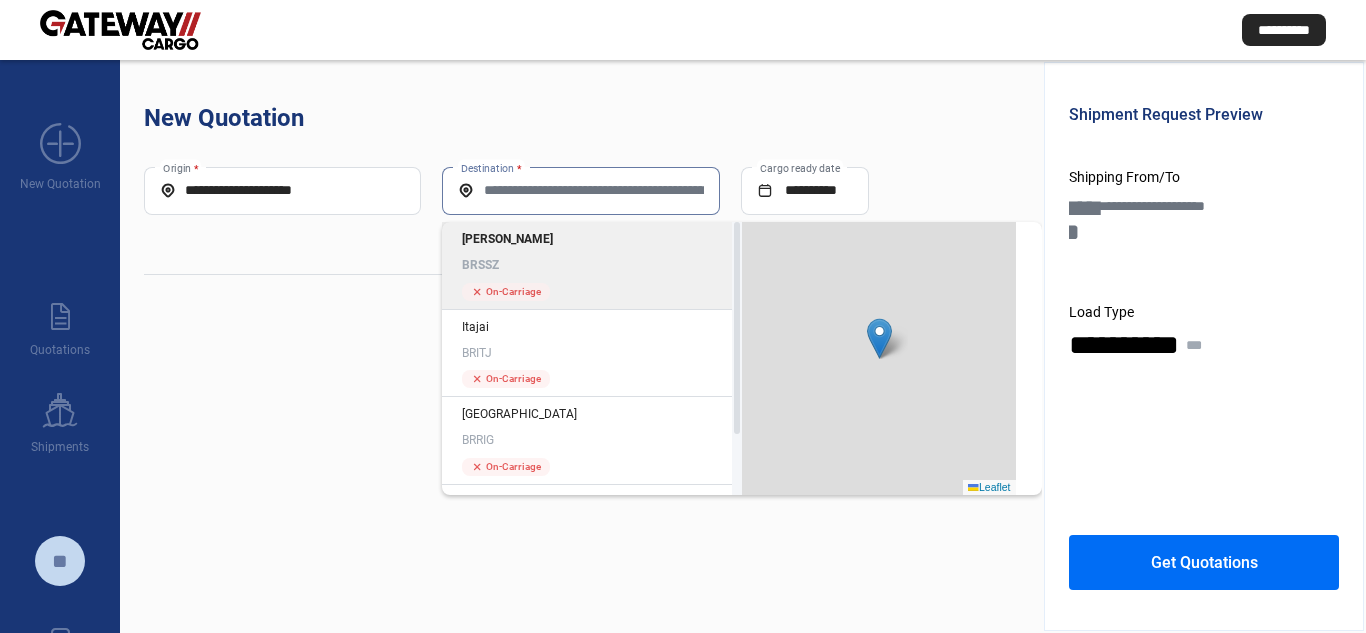 click on "Destination *" at bounding box center [580, 190] 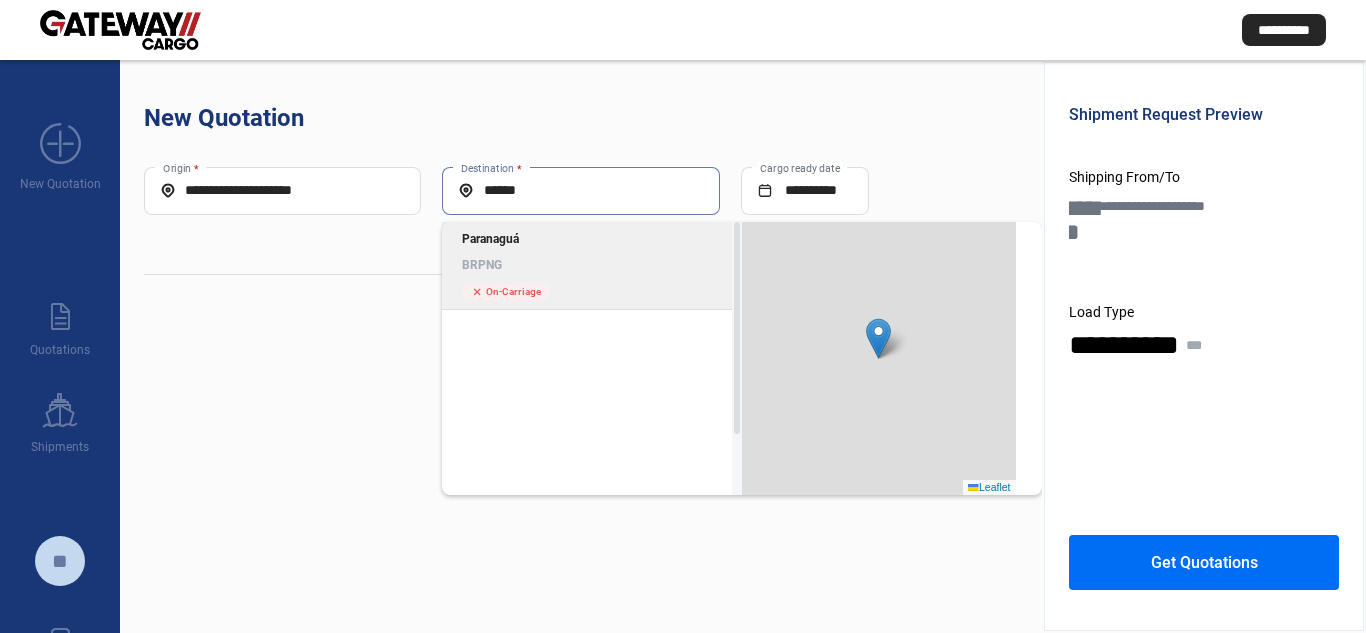 click on "BRPNG" 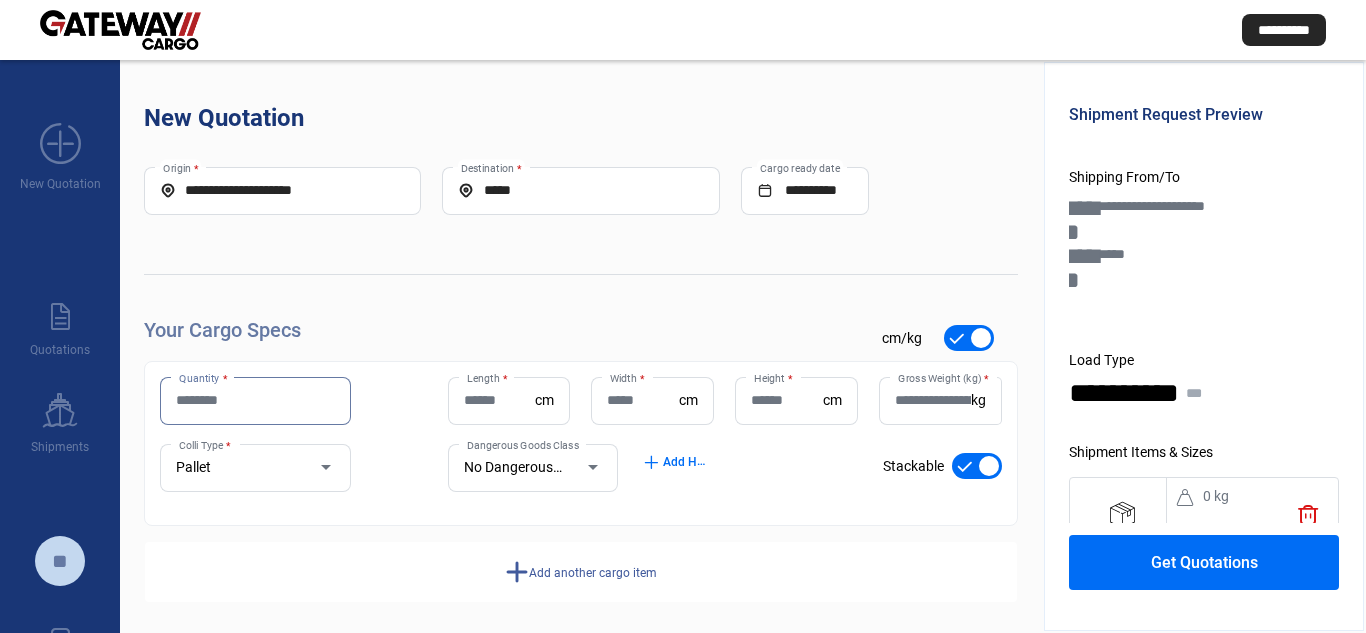 click on "Quantity *" at bounding box center (255, 400) 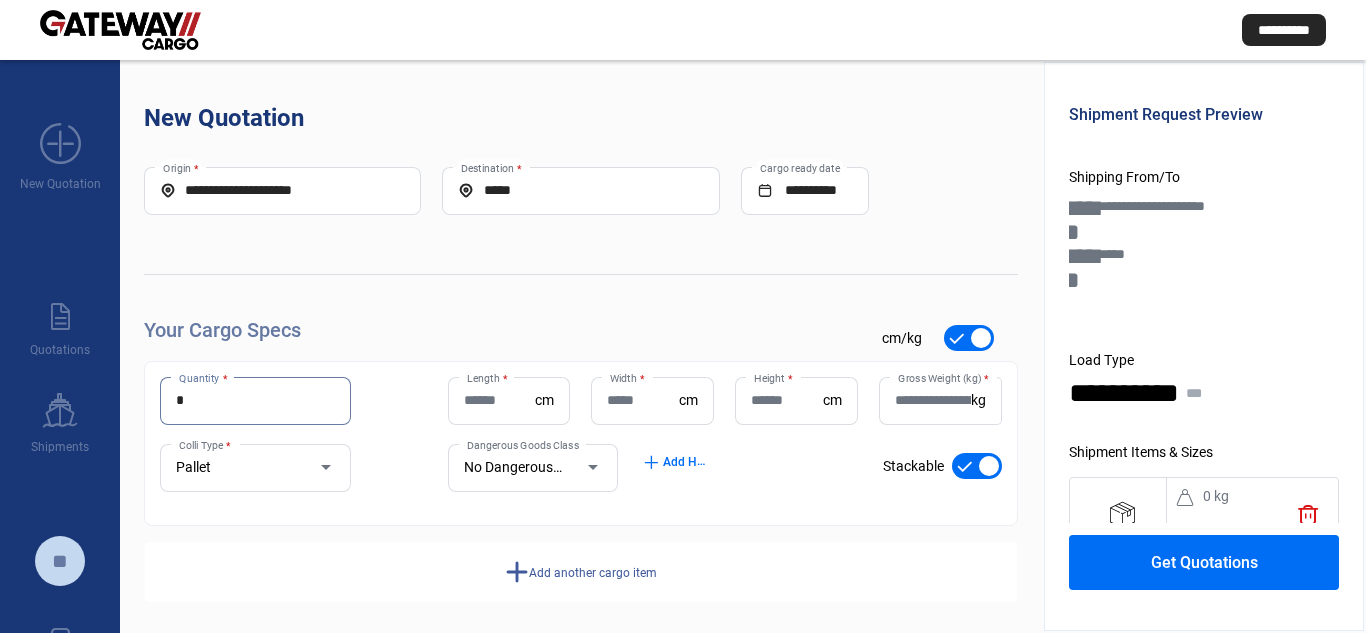 type on "*" 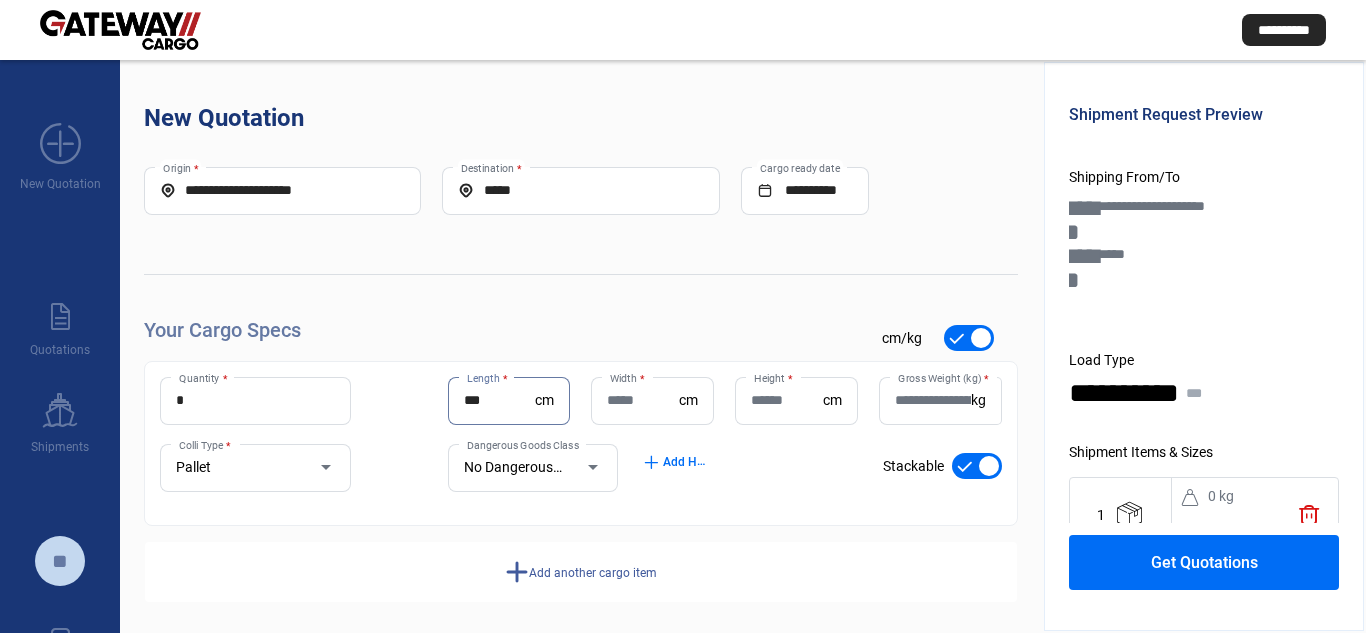 type on "***" 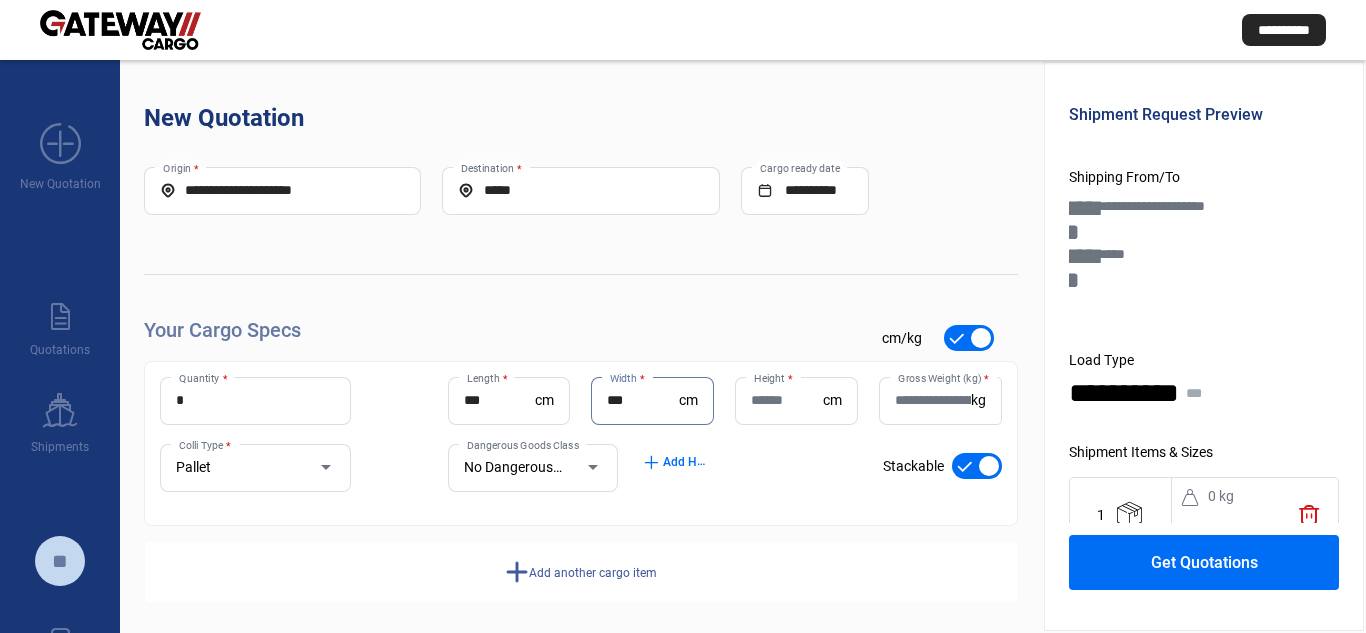 type on "***" 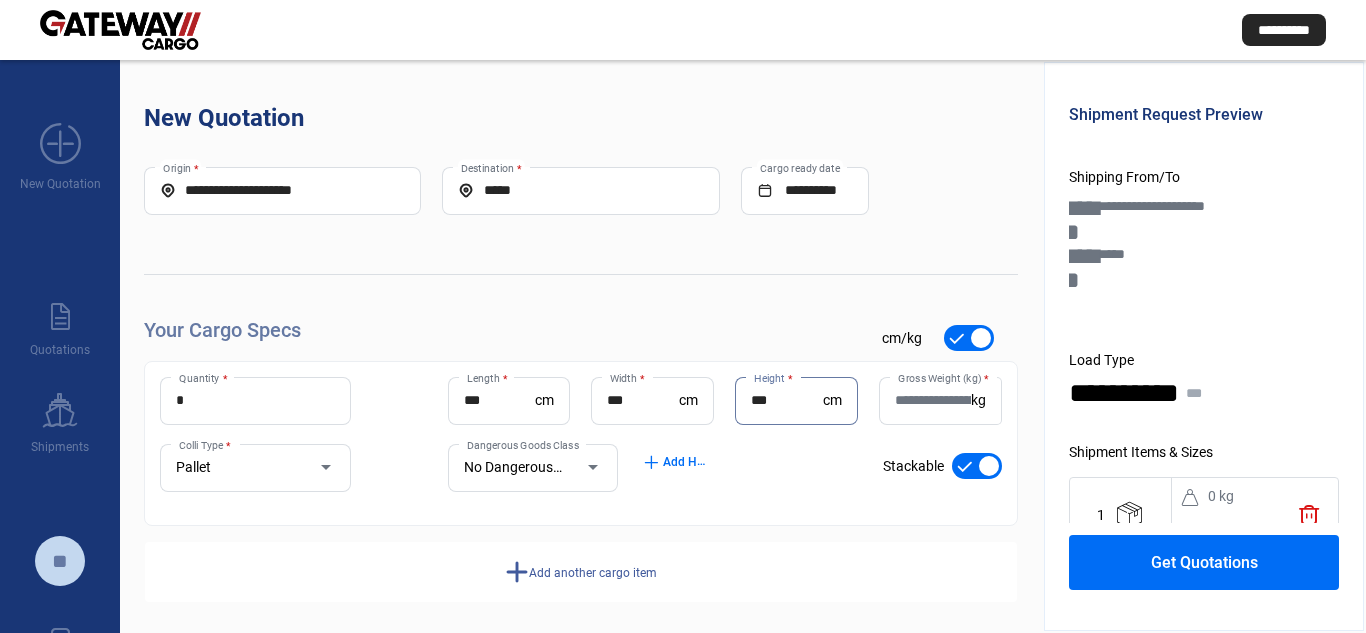 type on "***" 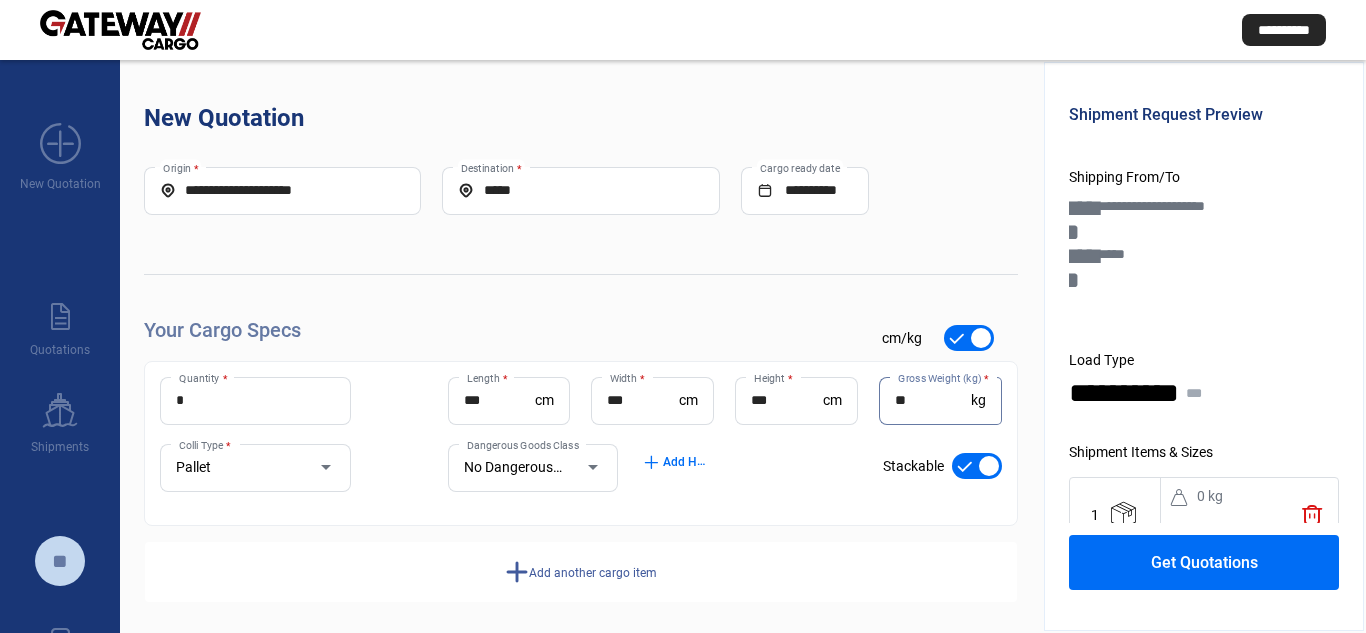 type on "*" 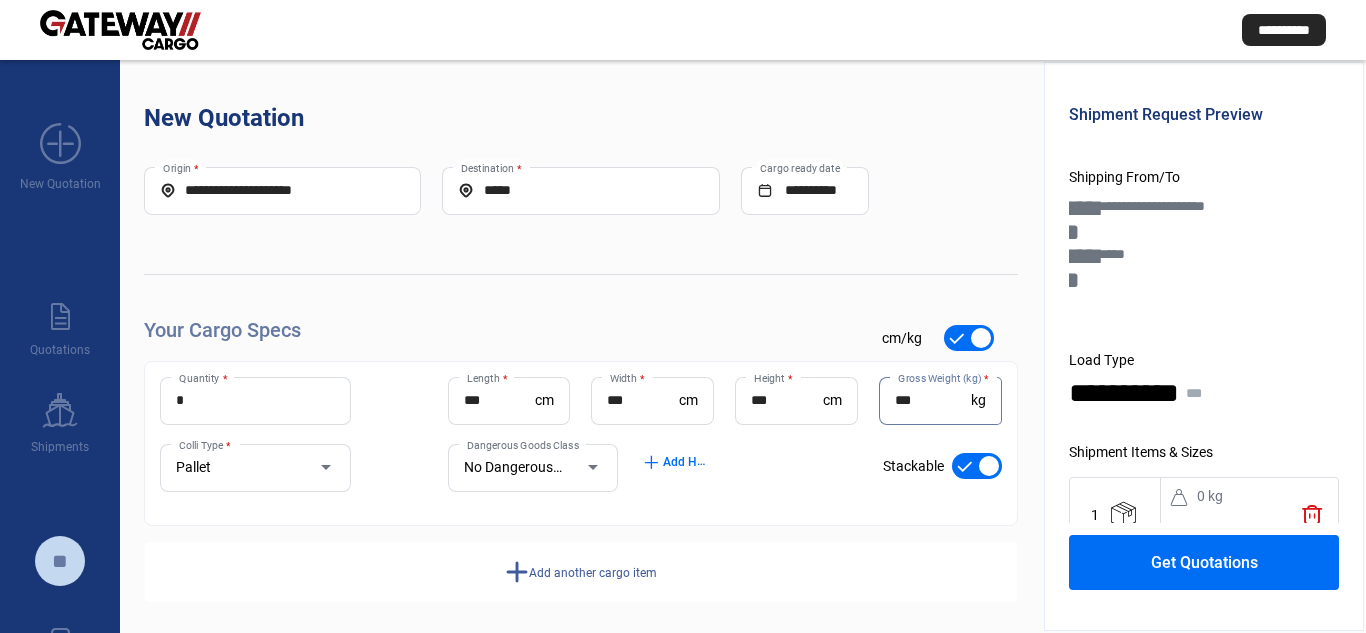 type on "***" 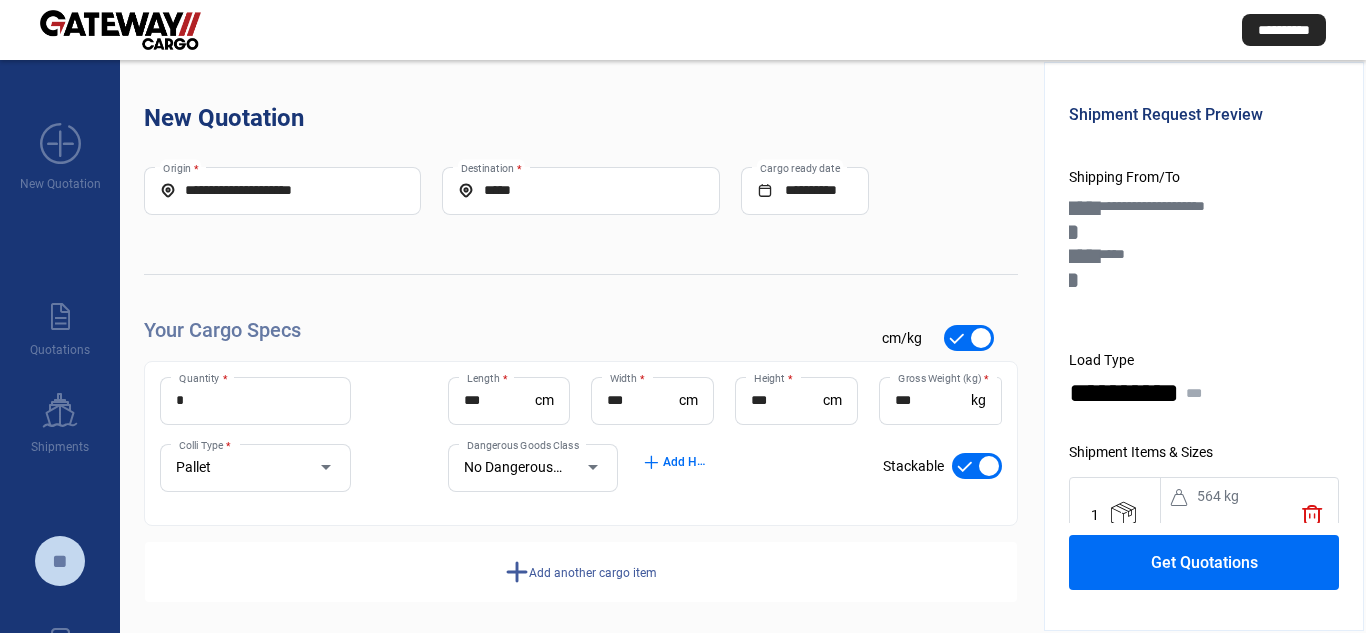 click on "Get Quotations" 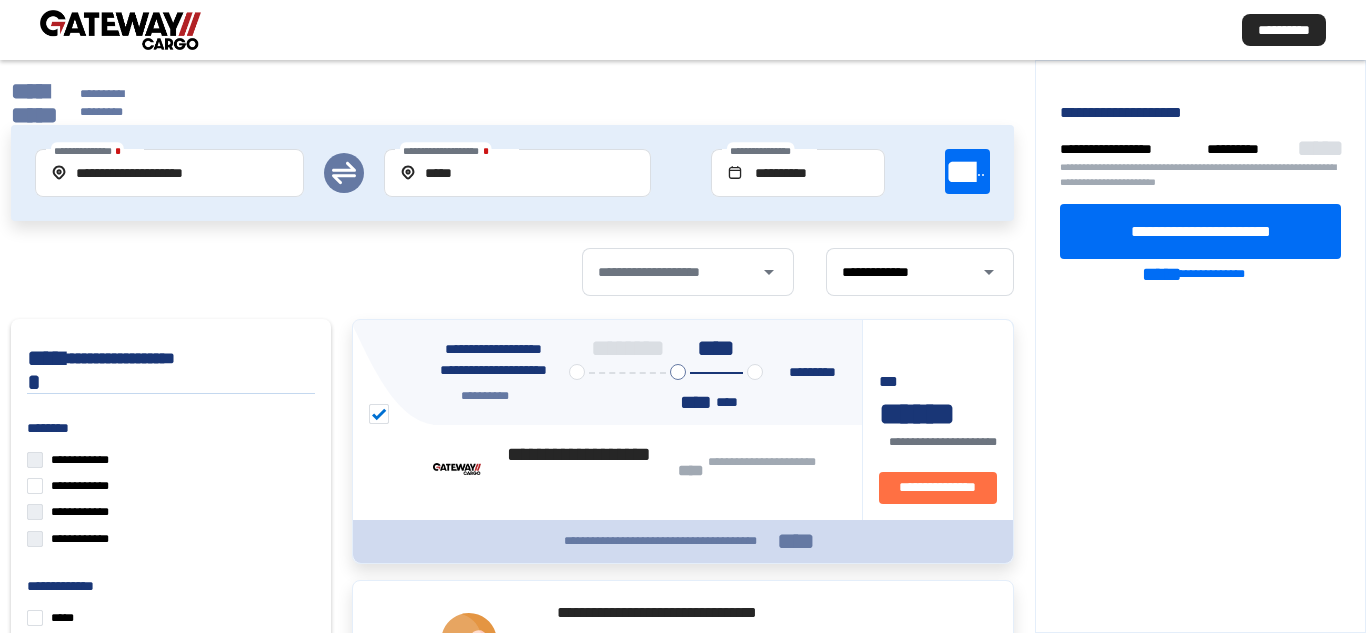 click on "****" 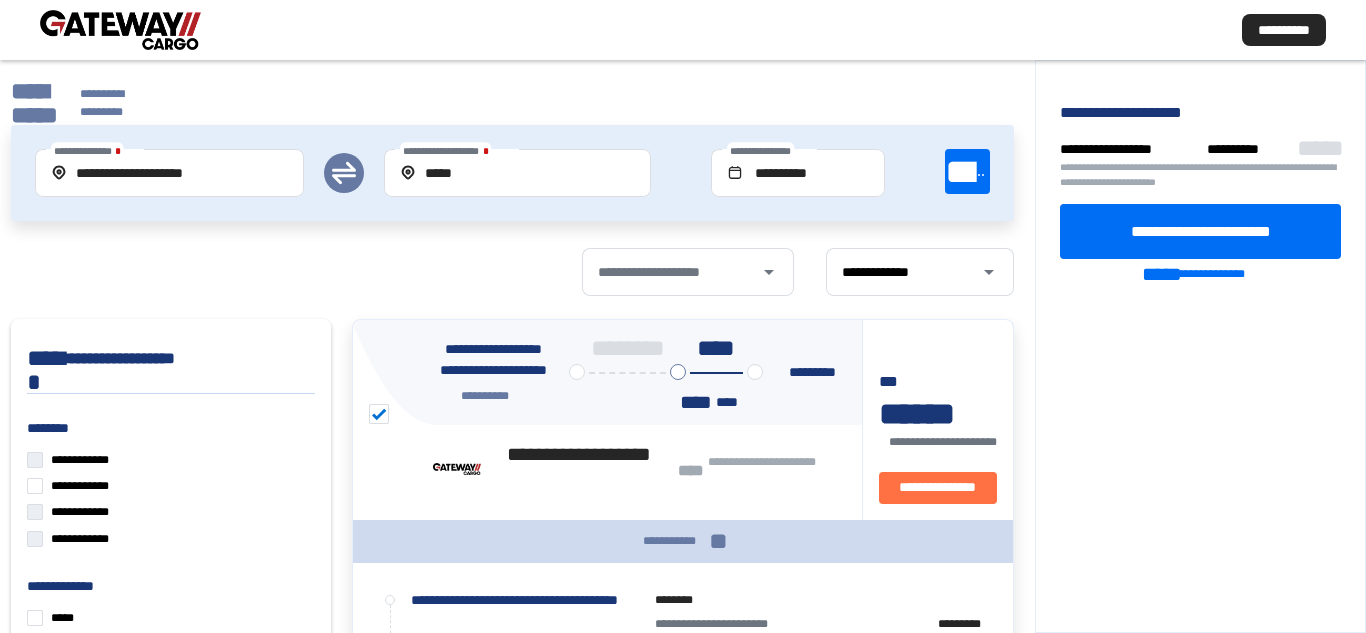 scroll, scrollTop: 100, scrollLeft: 0, axis: vertical 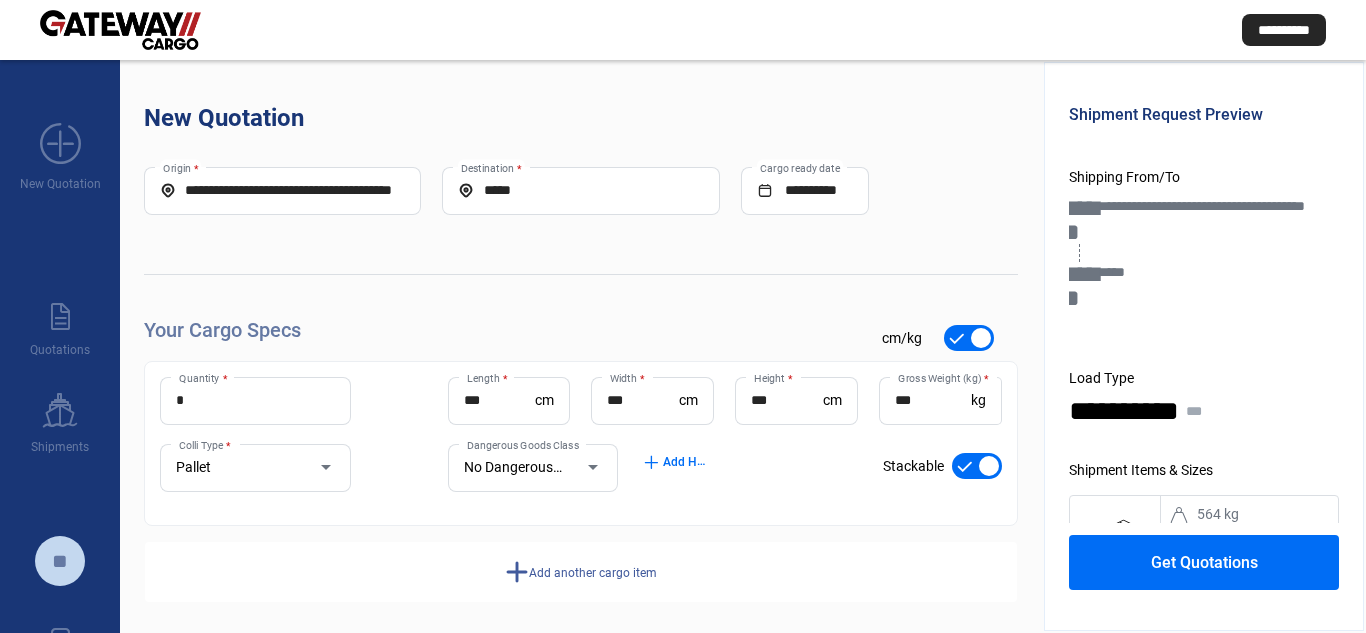 click on "**********" at bounding box center [282, 190] 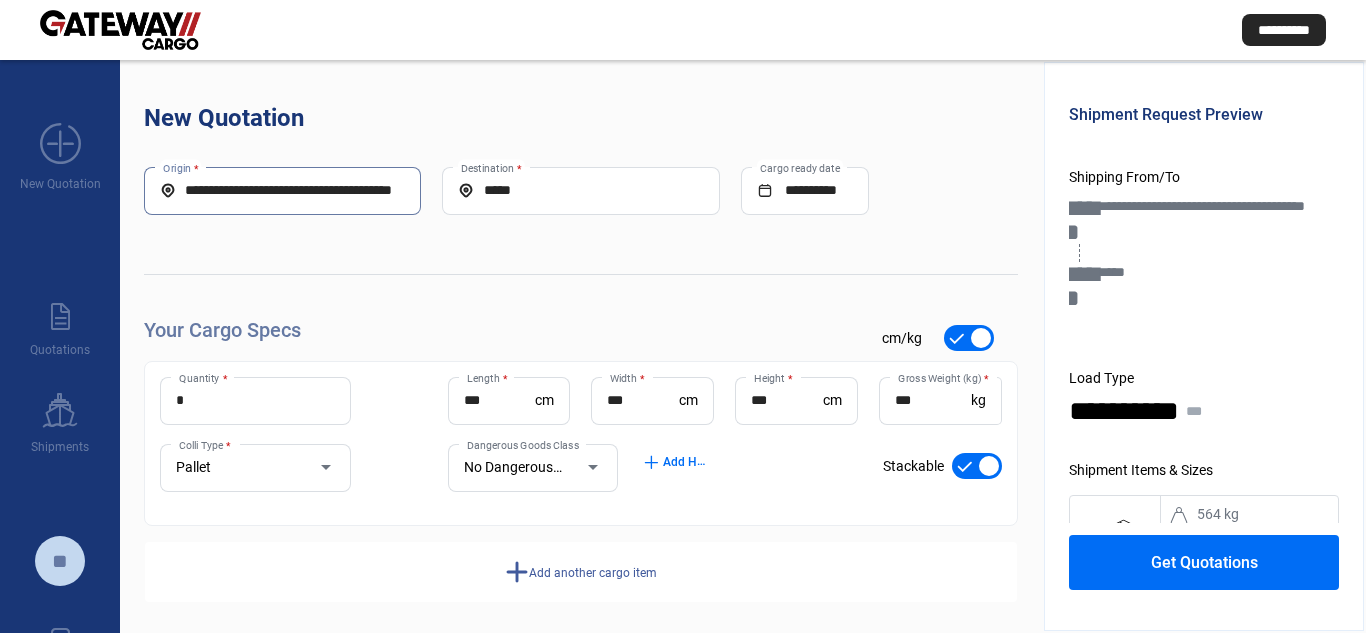 click on "**********" at bounding box center [282, 190] 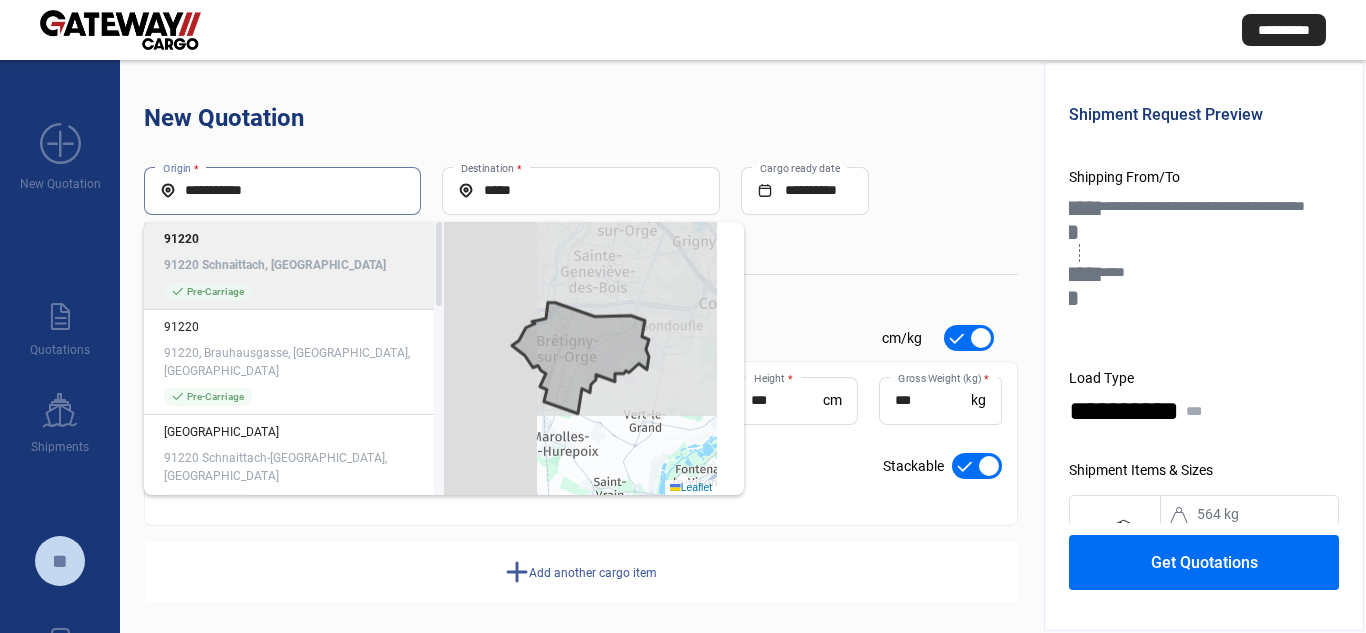 click on "91220 Schnaittach, [GEOGRAPHIC_DATA]" 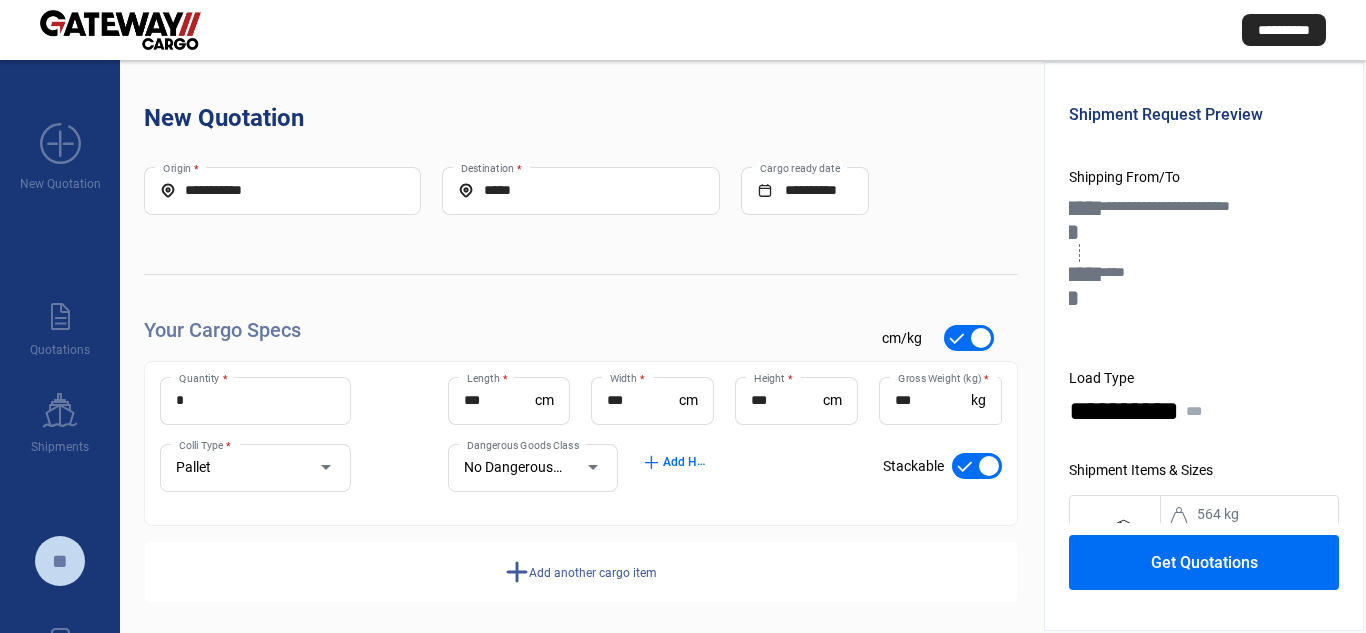 type on "**********" 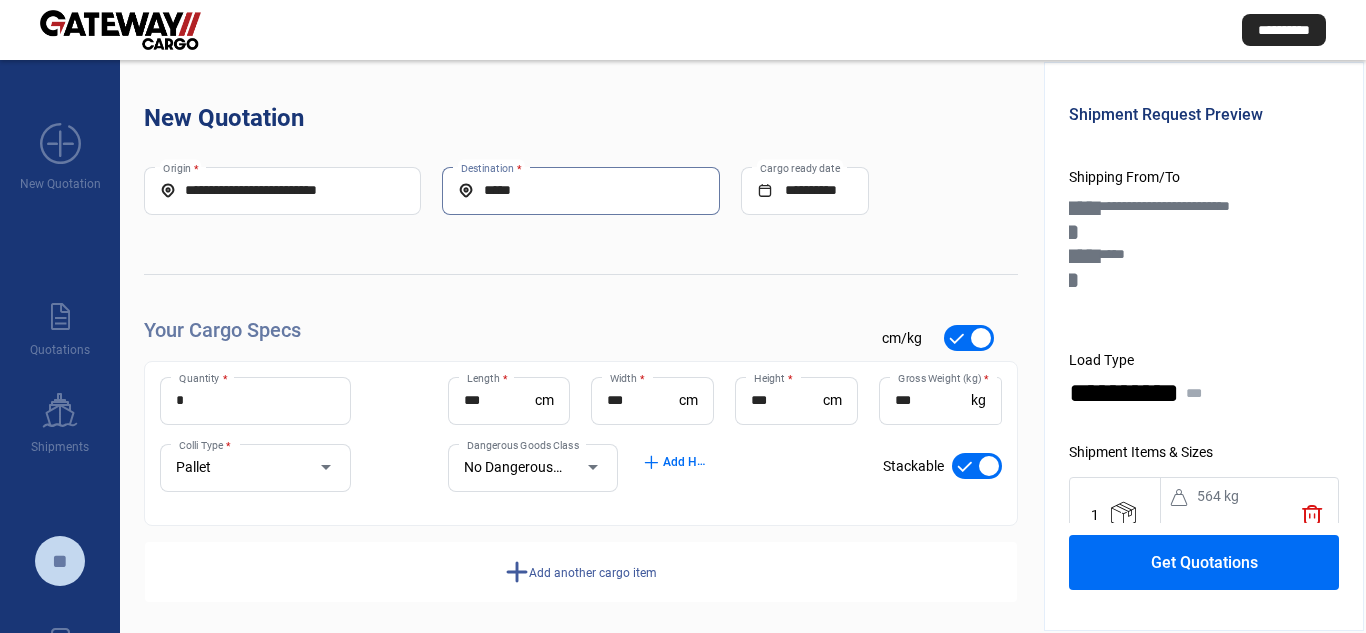click on "*****" at bounding box center (580, 190) 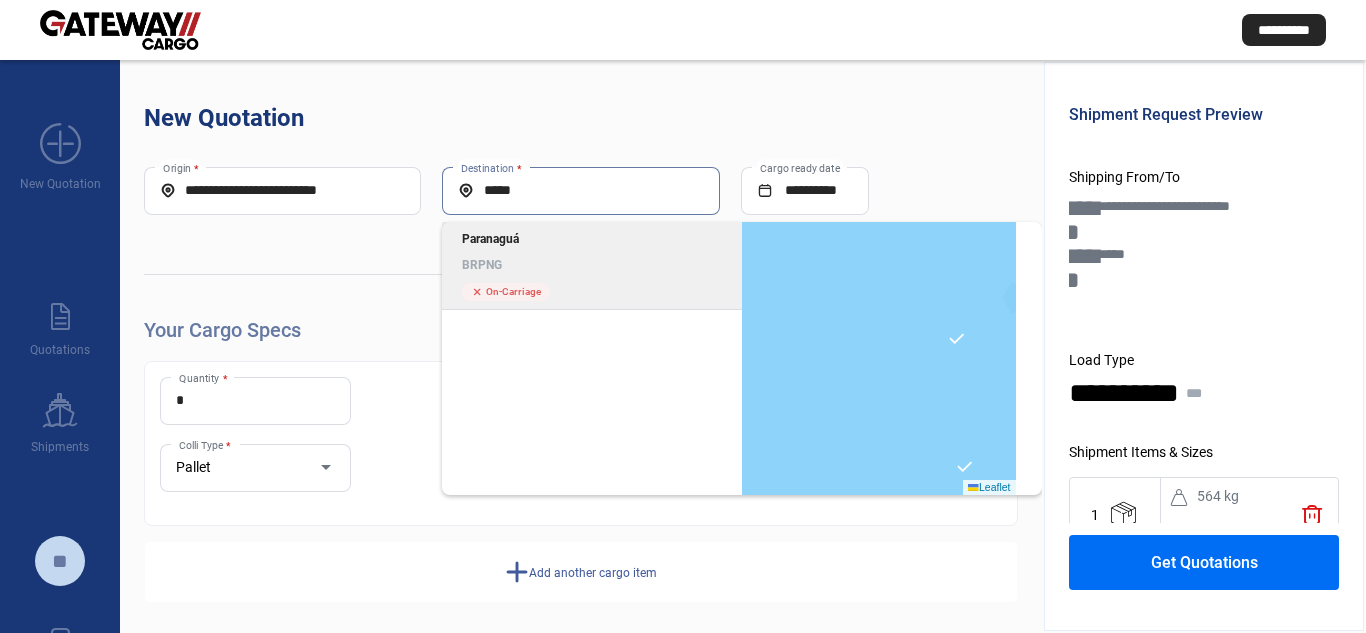 scroll, scrollTop: 10, scrollLeft: 0, axis: vertical 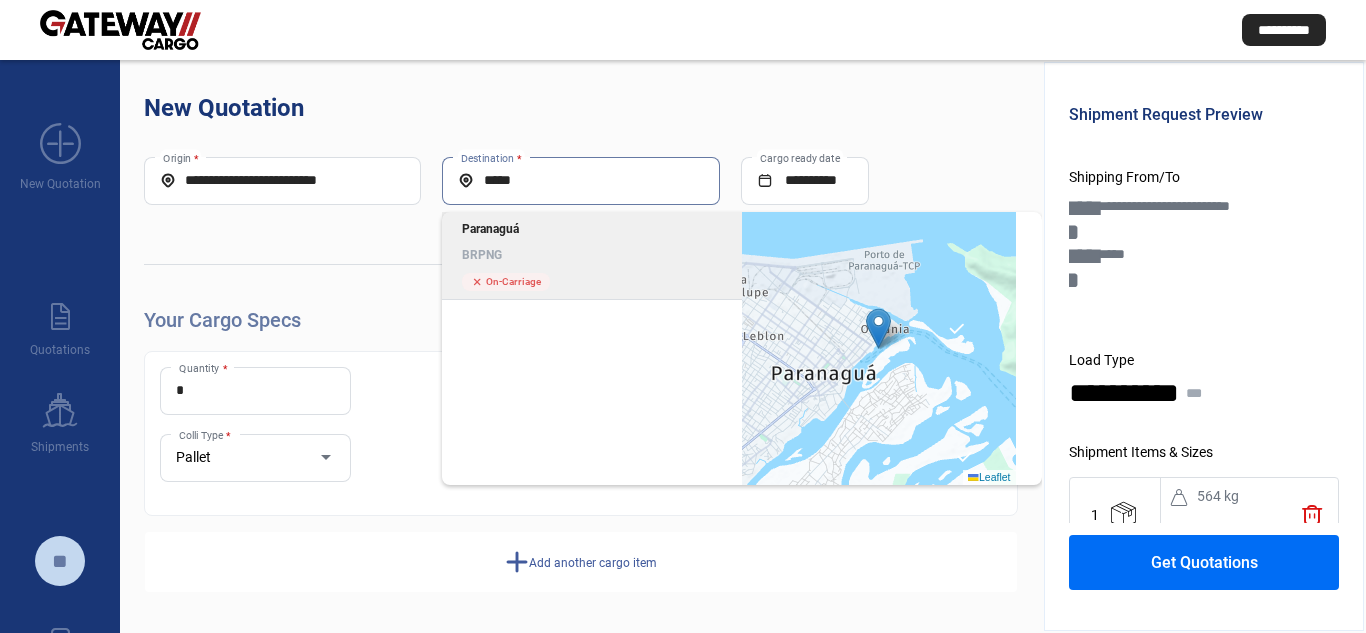 click on "Paranaguá BRPNG" 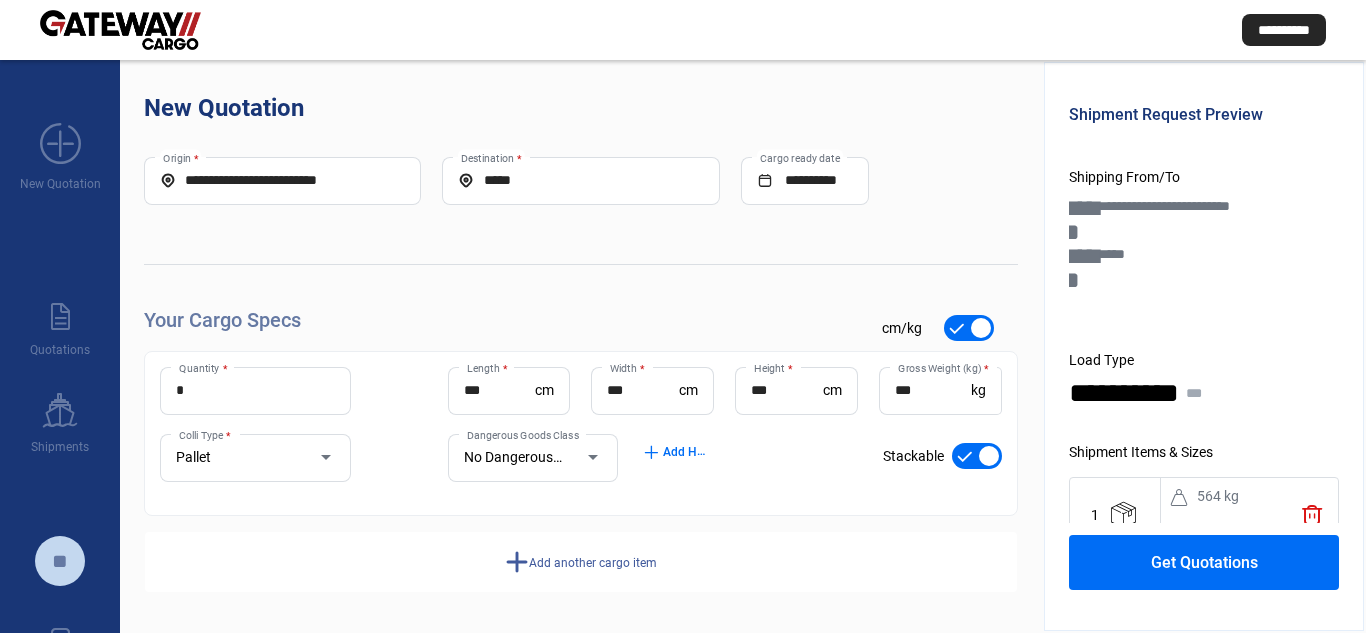 click on "***" at bounding box center [500, 390] 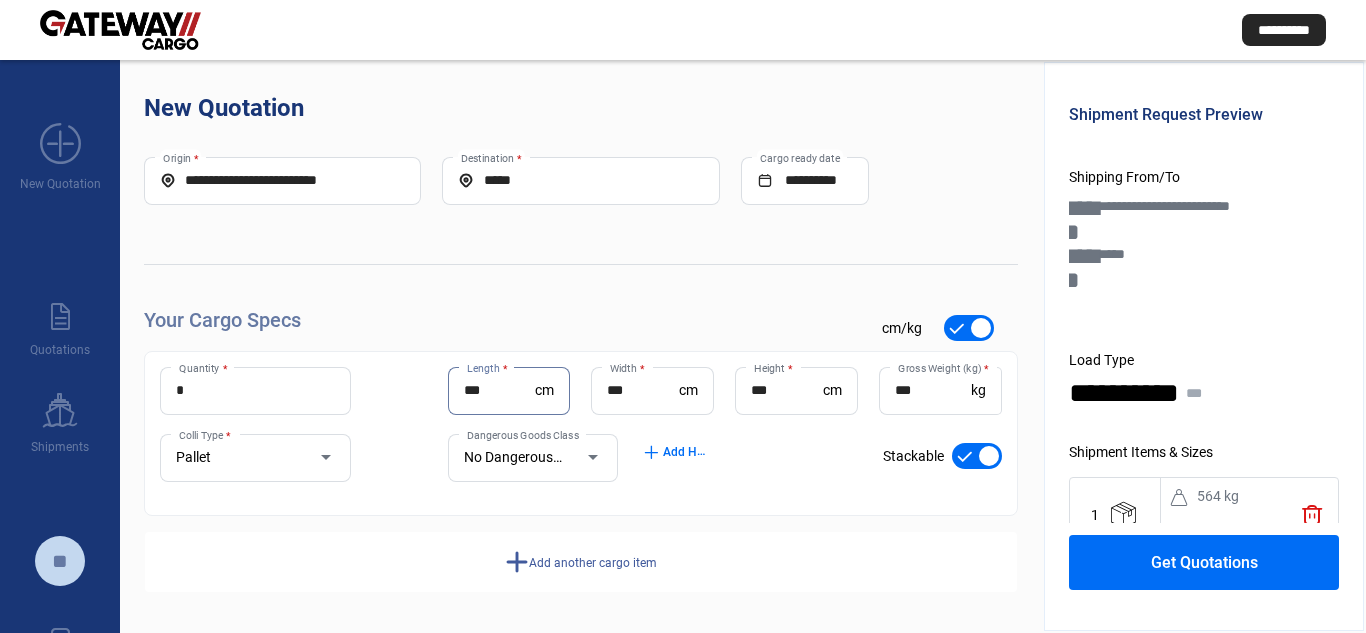 click on "***" at bounding box center (500, 390) 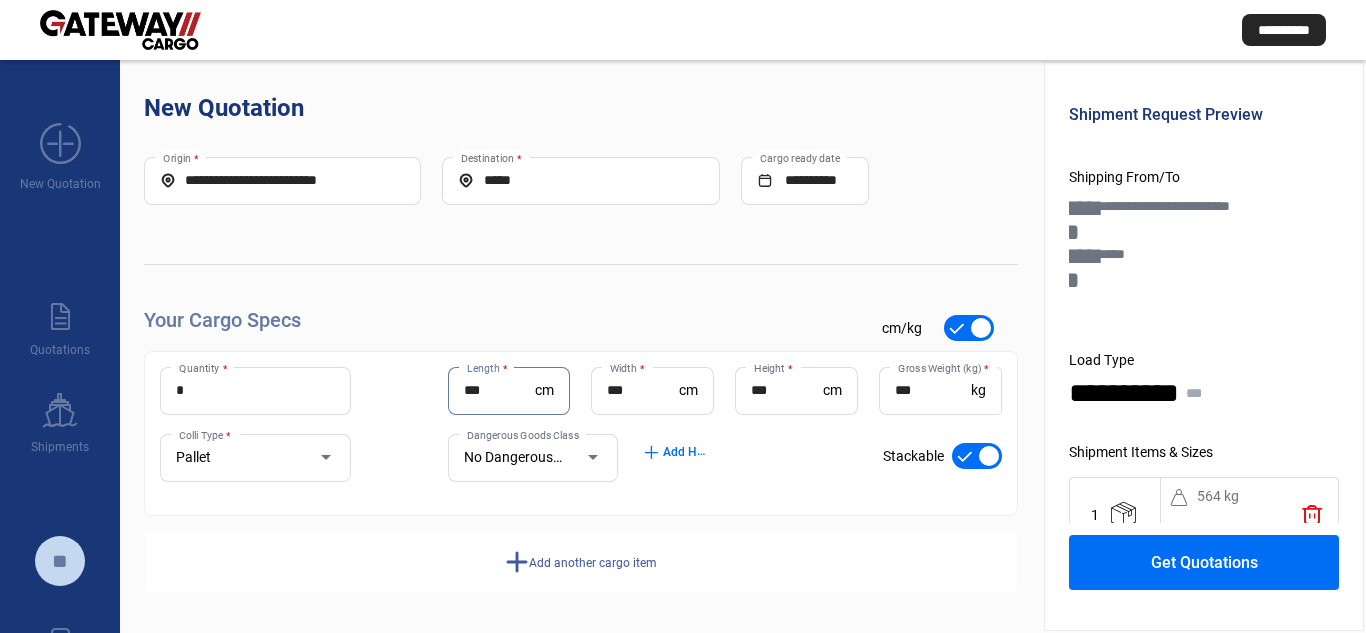 type on "***" 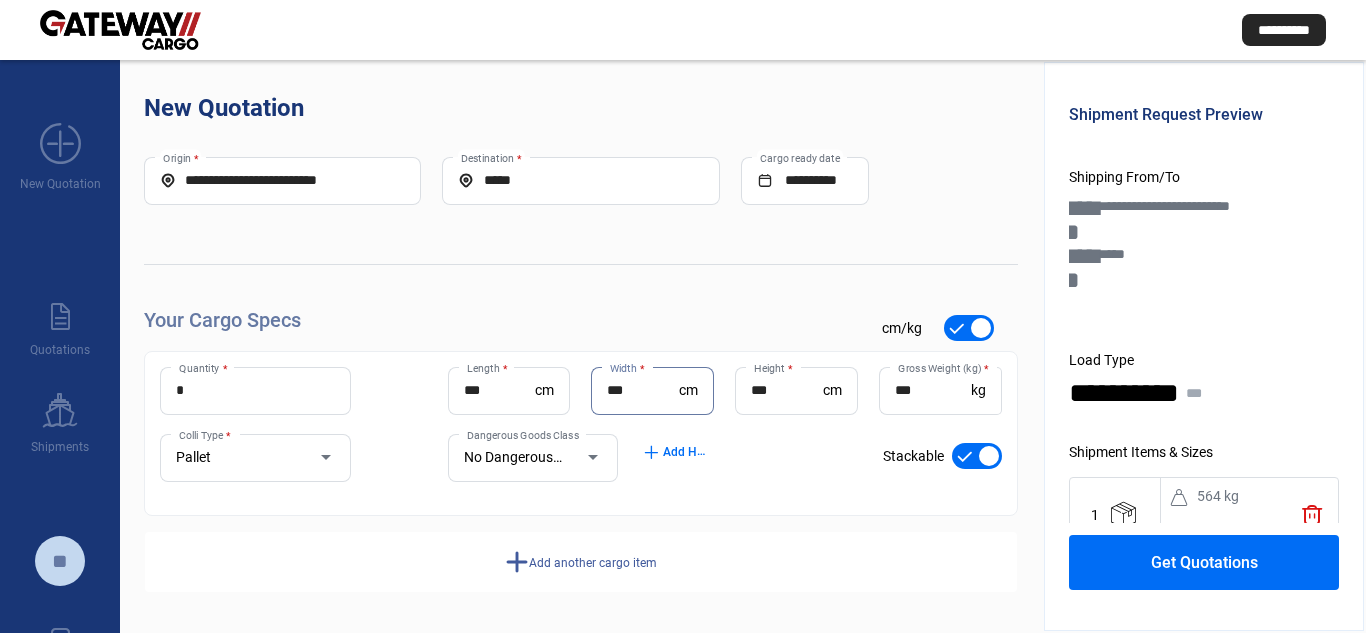 type on "***" 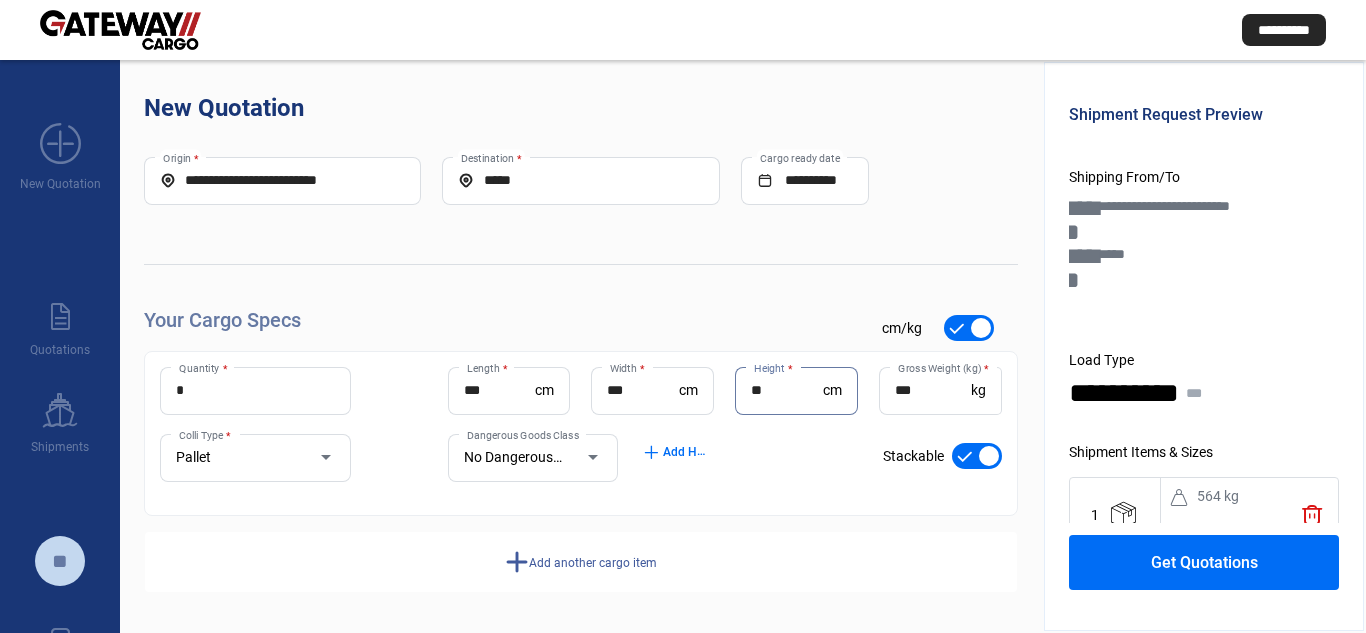 type on "**" 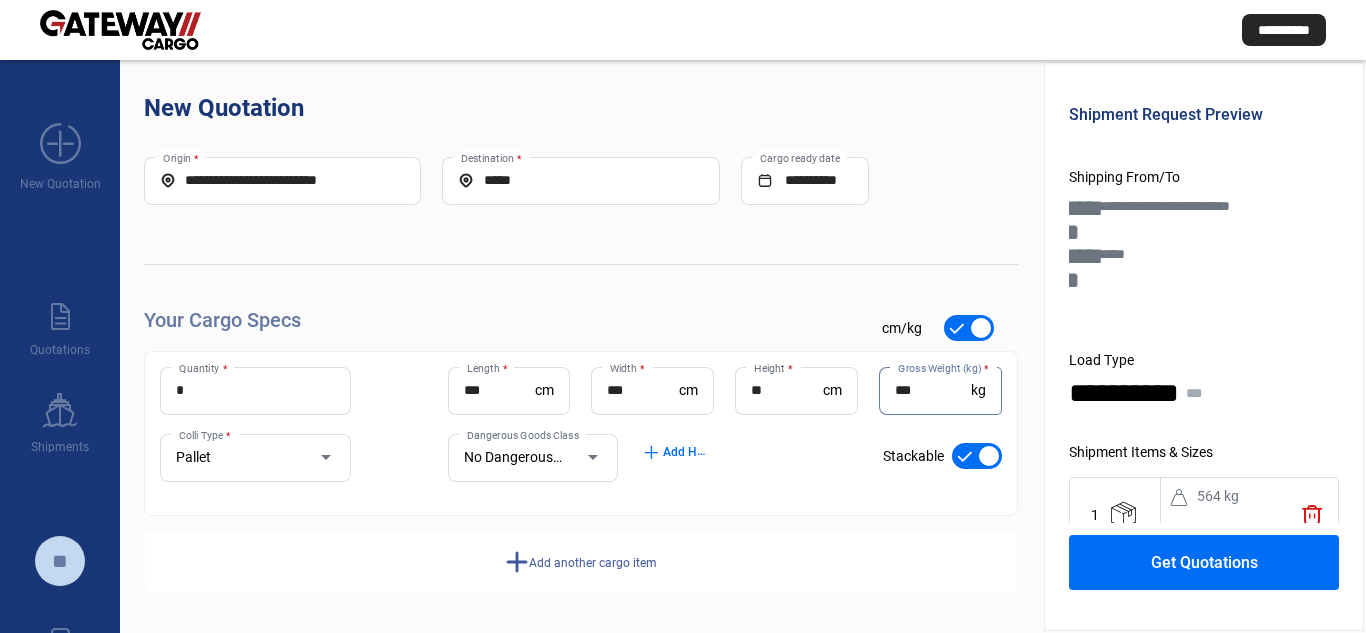 click on "***" at bounding box center [643, 390] 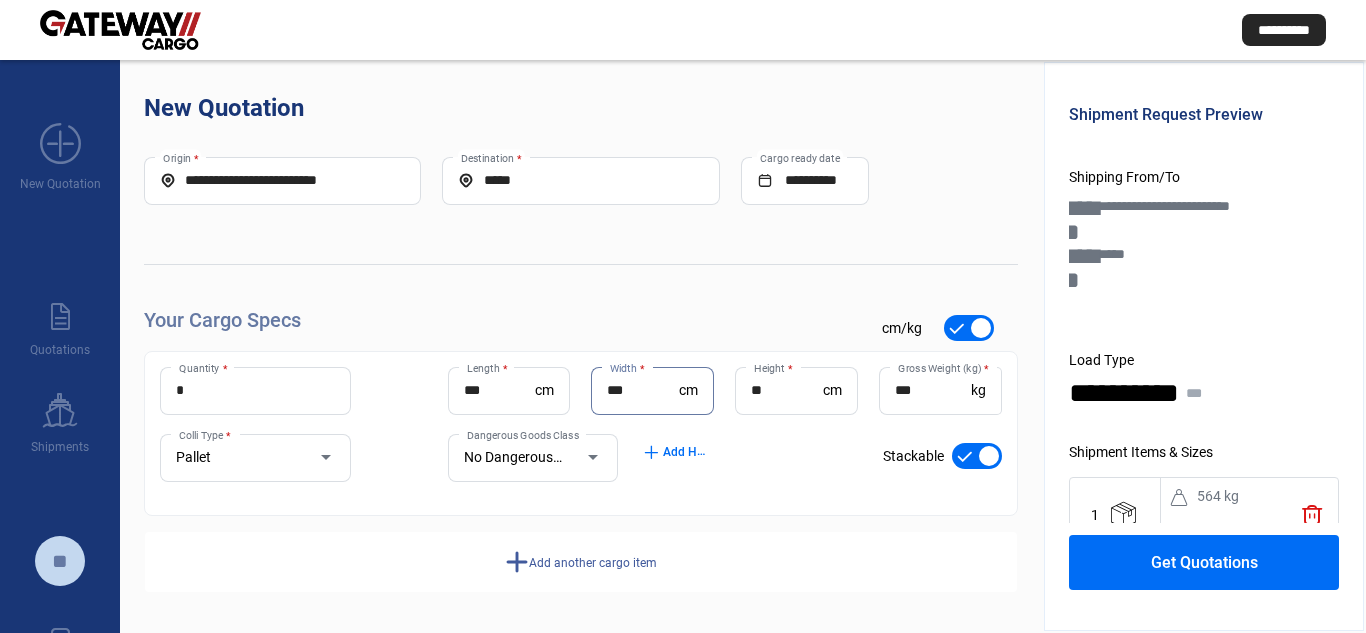 click on "***" at bounding box center (643, 390) 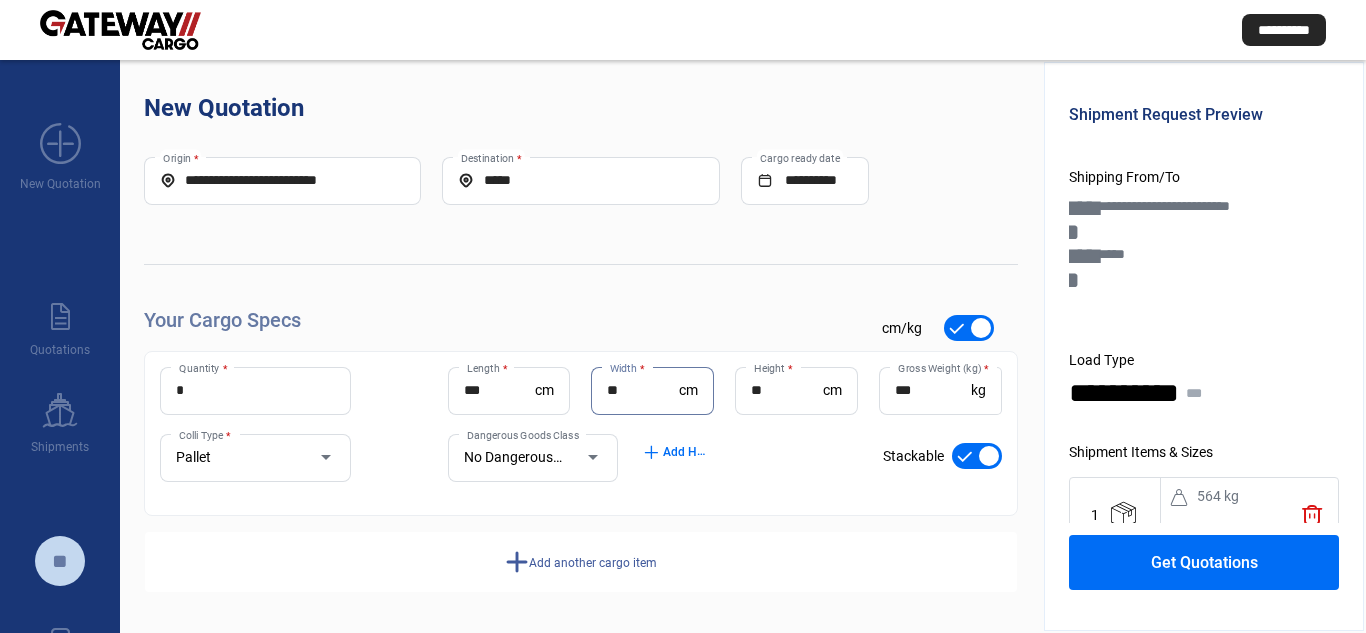 type on "**" 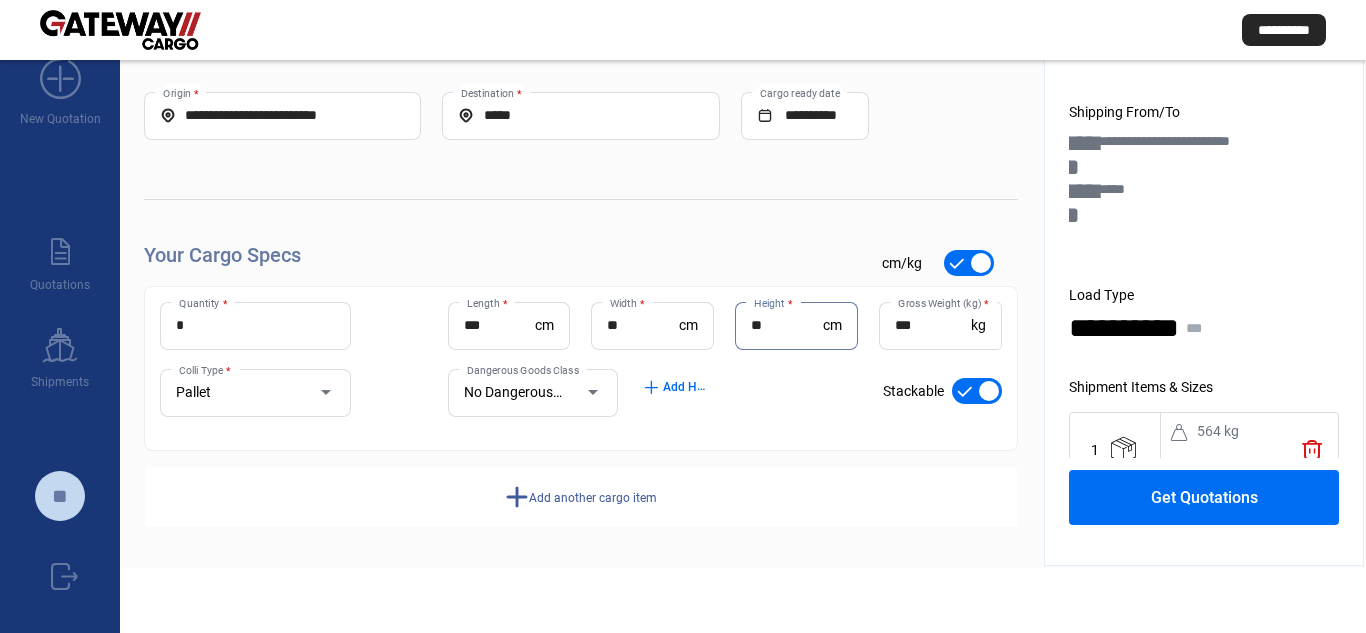 scroll, scrollTop: 100, scrollLeft: 0, axis: vertical 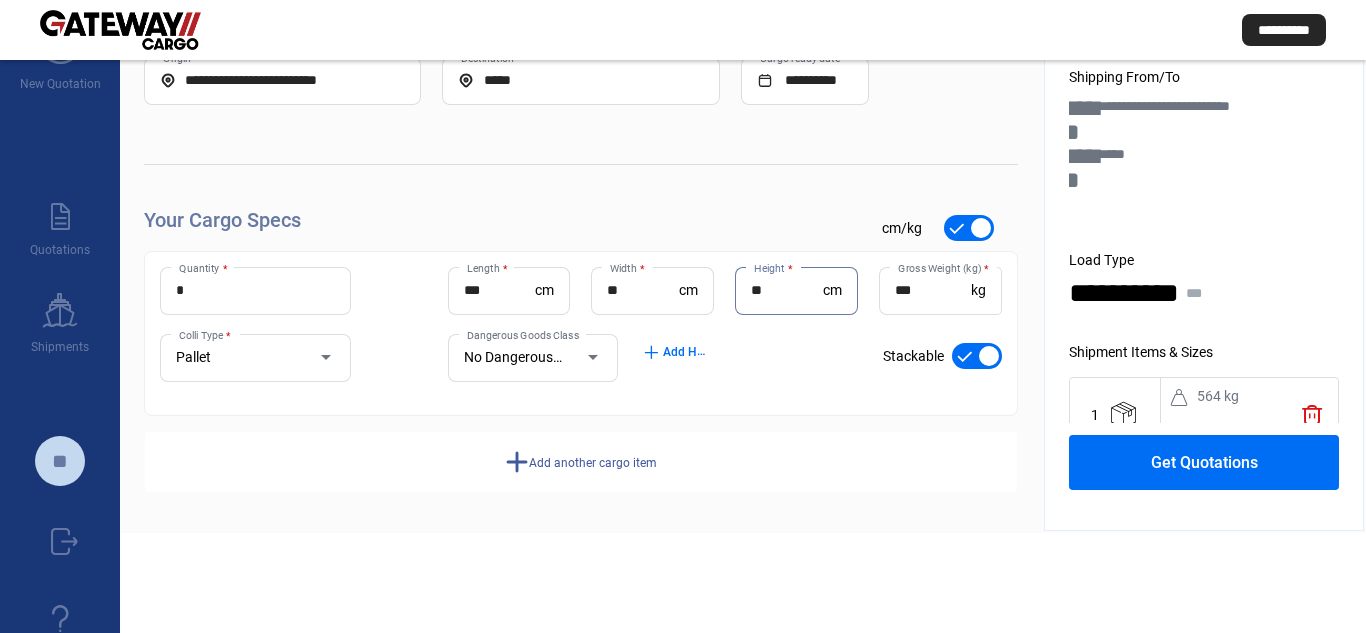 click on "Add another cargo item" 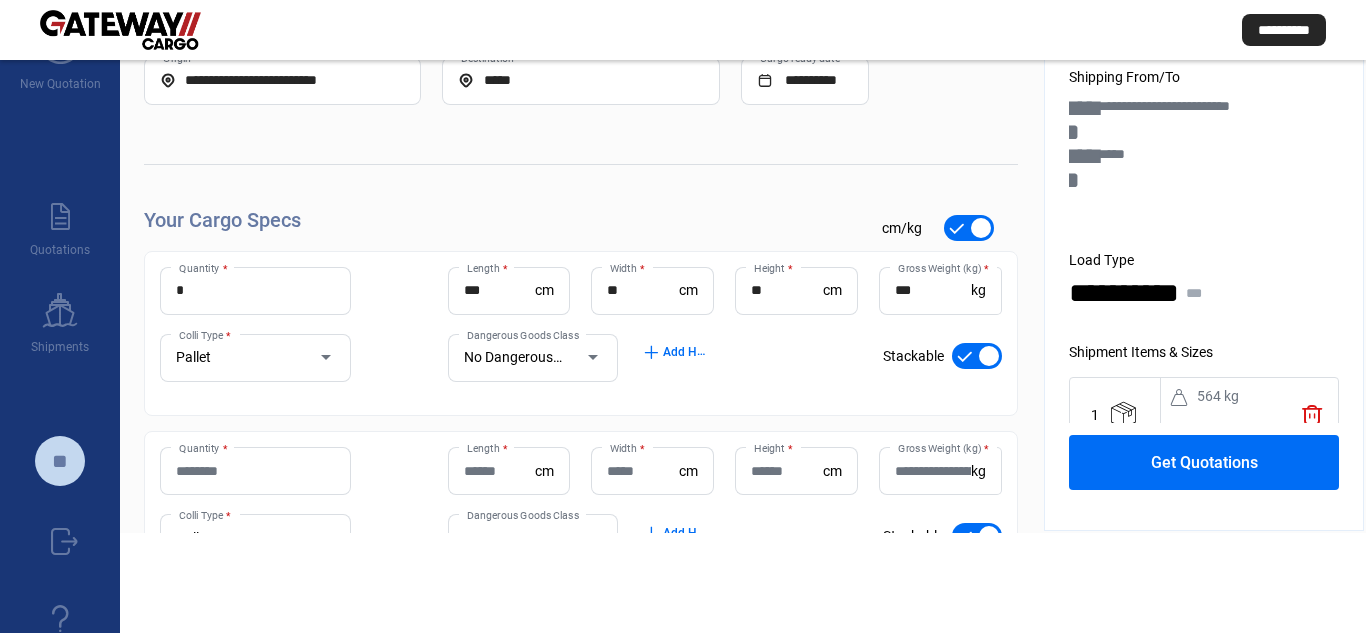 click on "Quantity *" at bounding box center [255, 471] 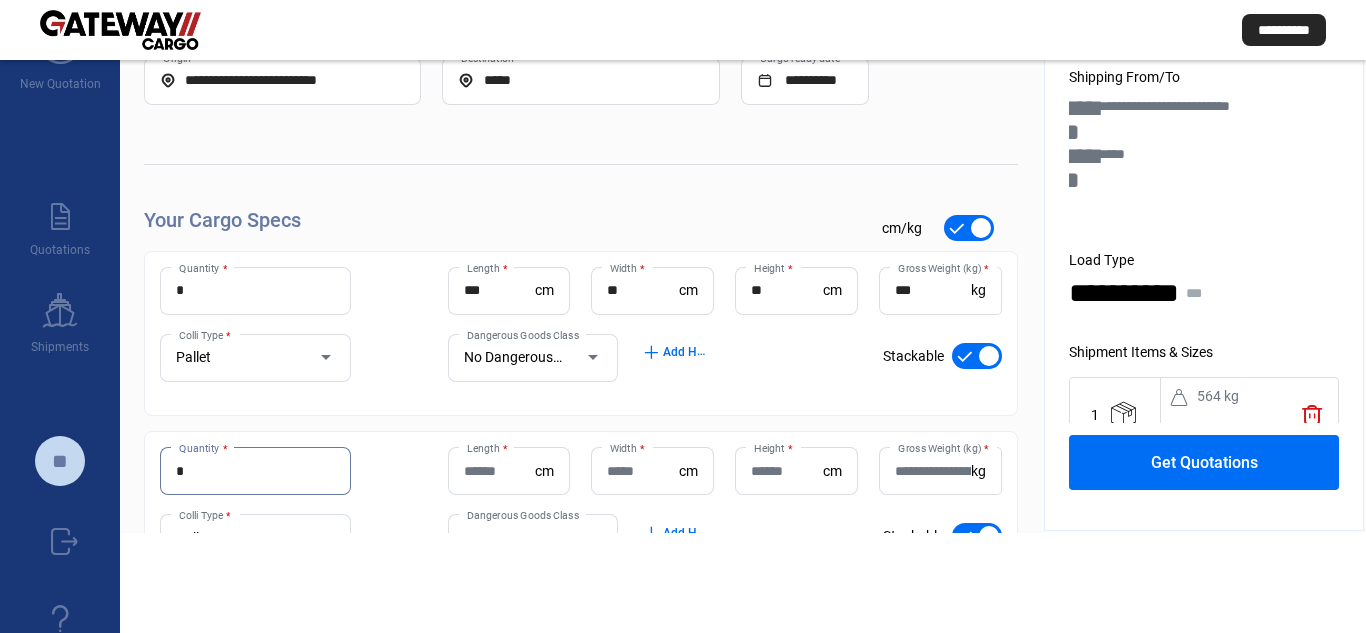 type on "*" 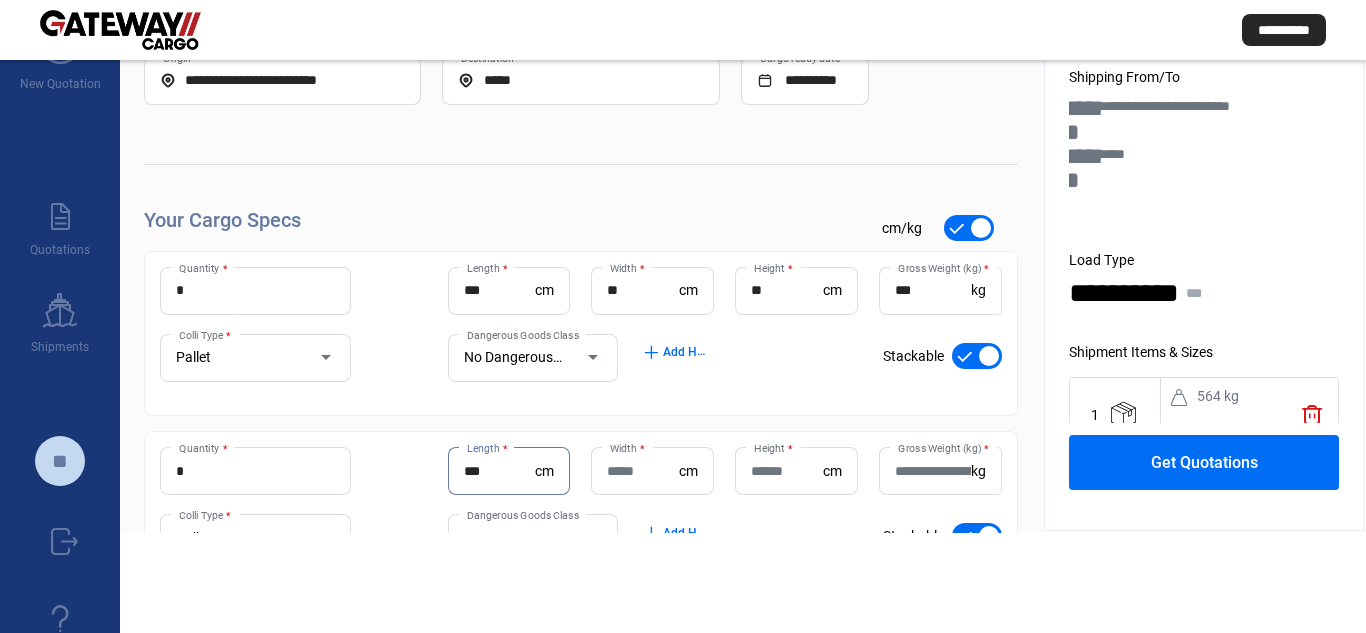 type on "***" 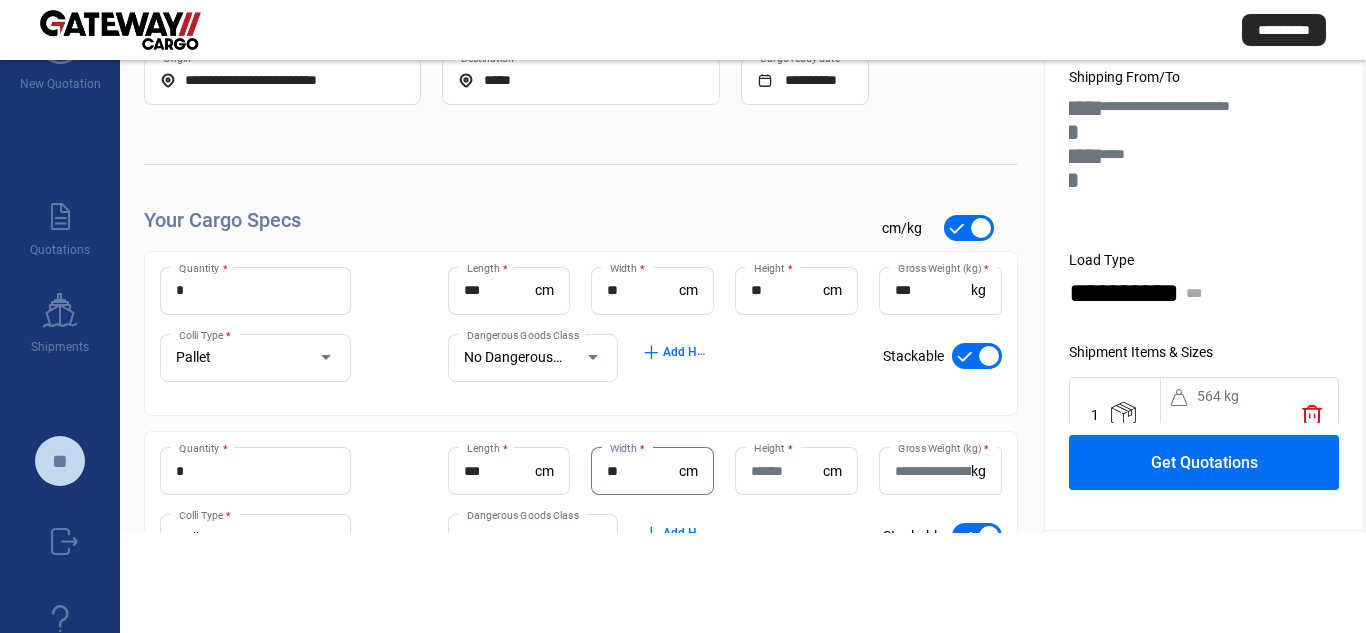 type on "**" 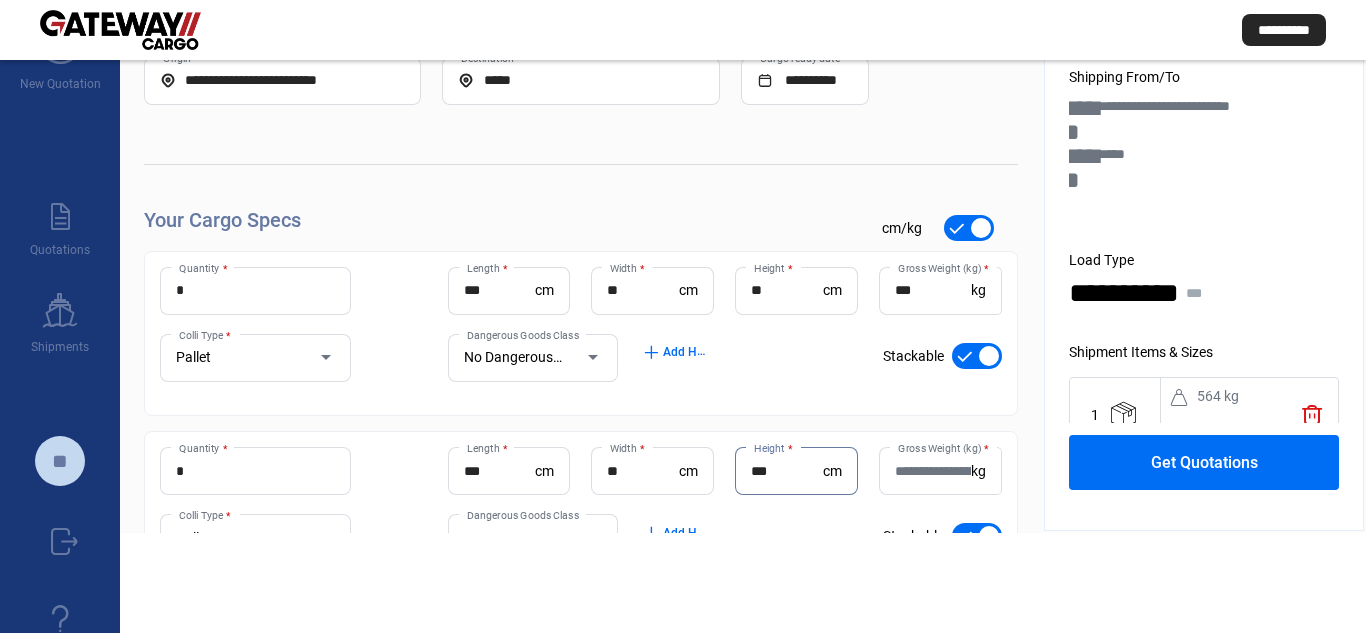 type on "***" 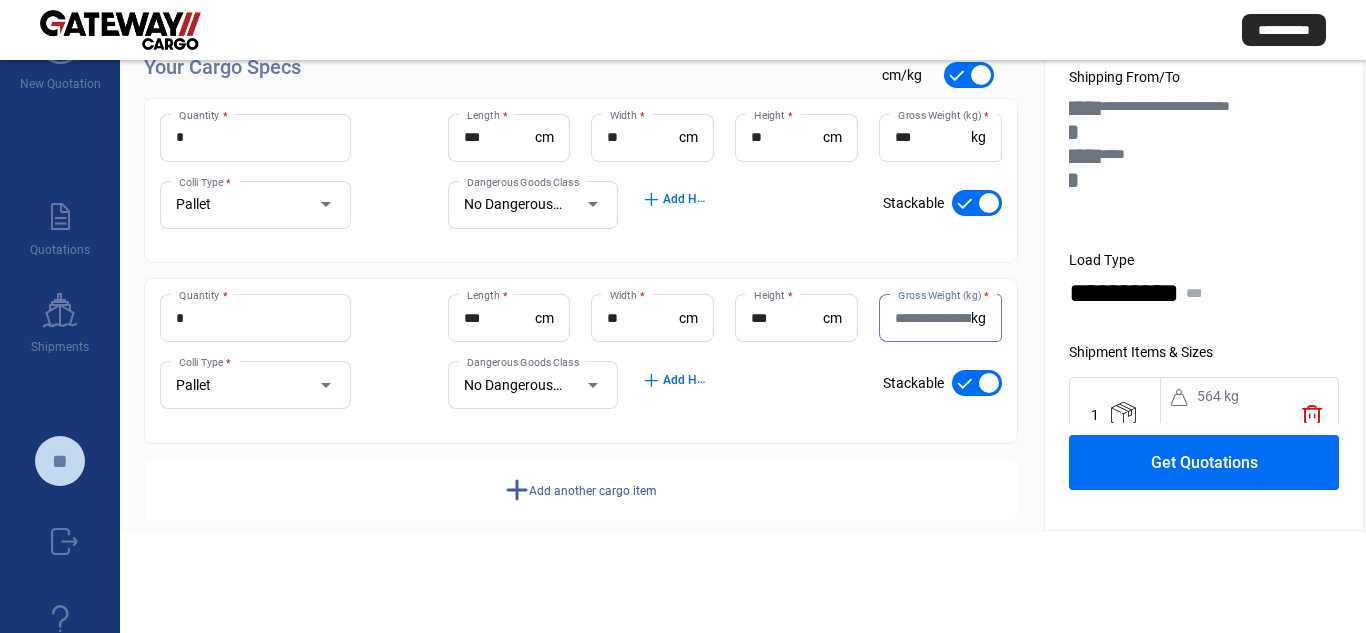 scroll, scrollTop: 191, scrollLeft: 0, axis: vertical 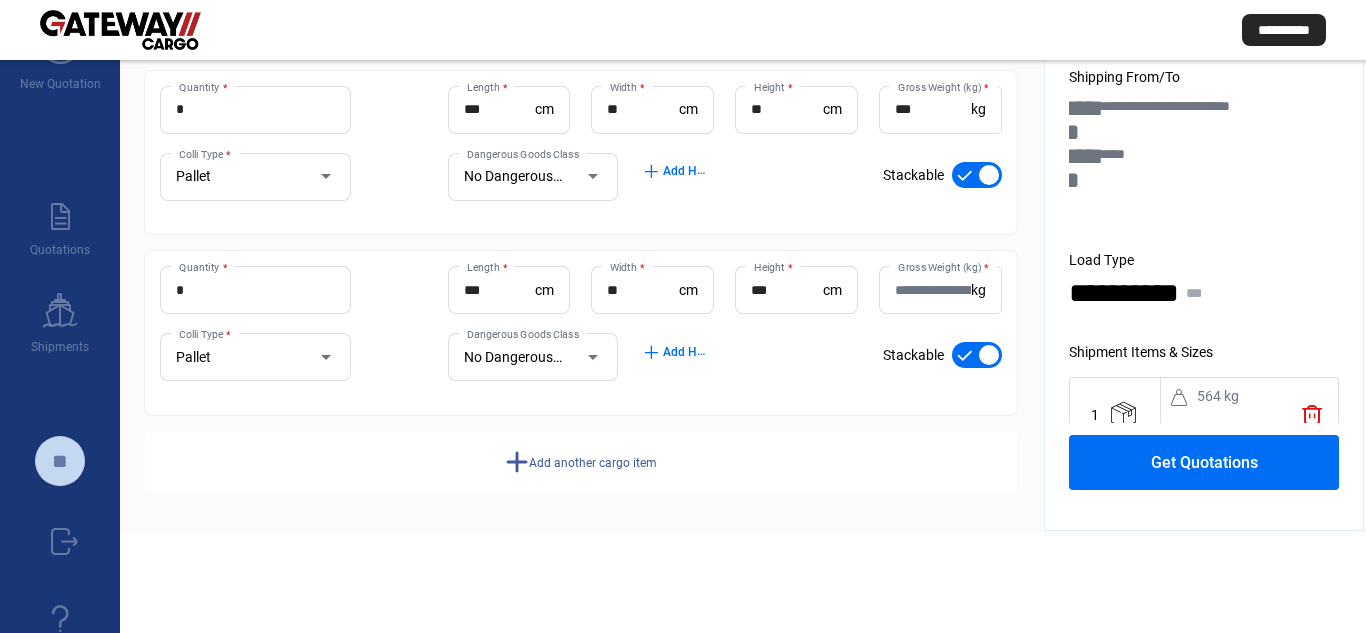 click on "Add another cargo item" 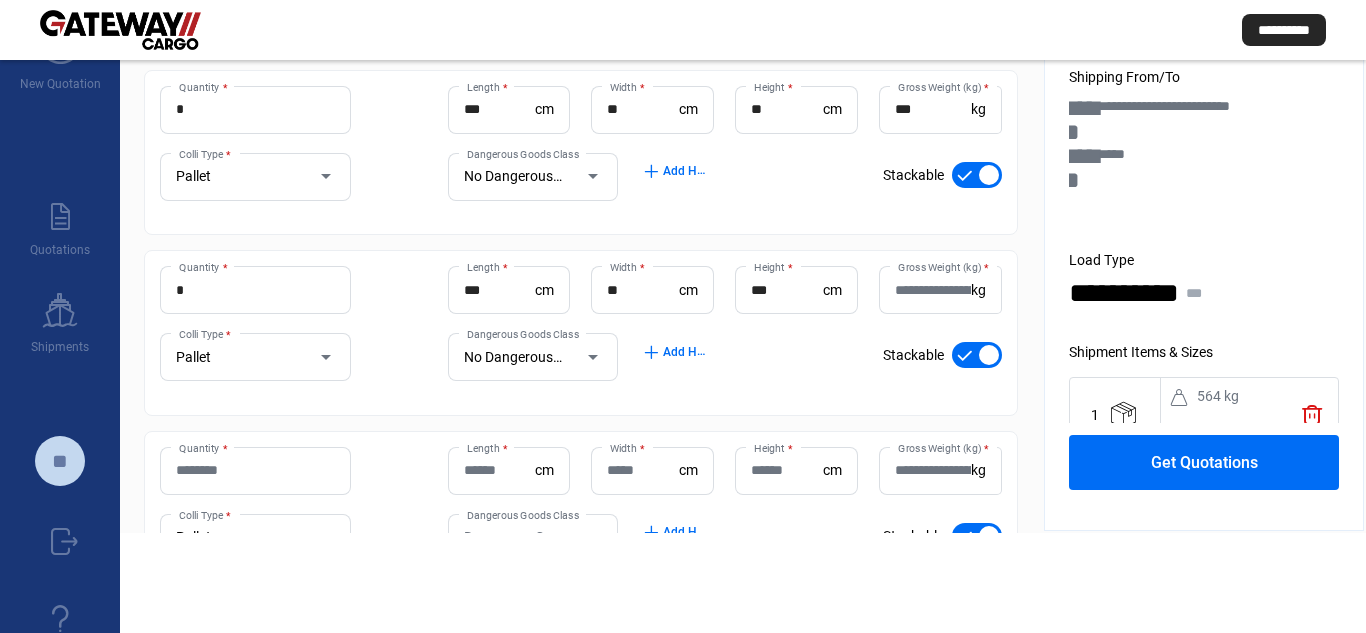 type 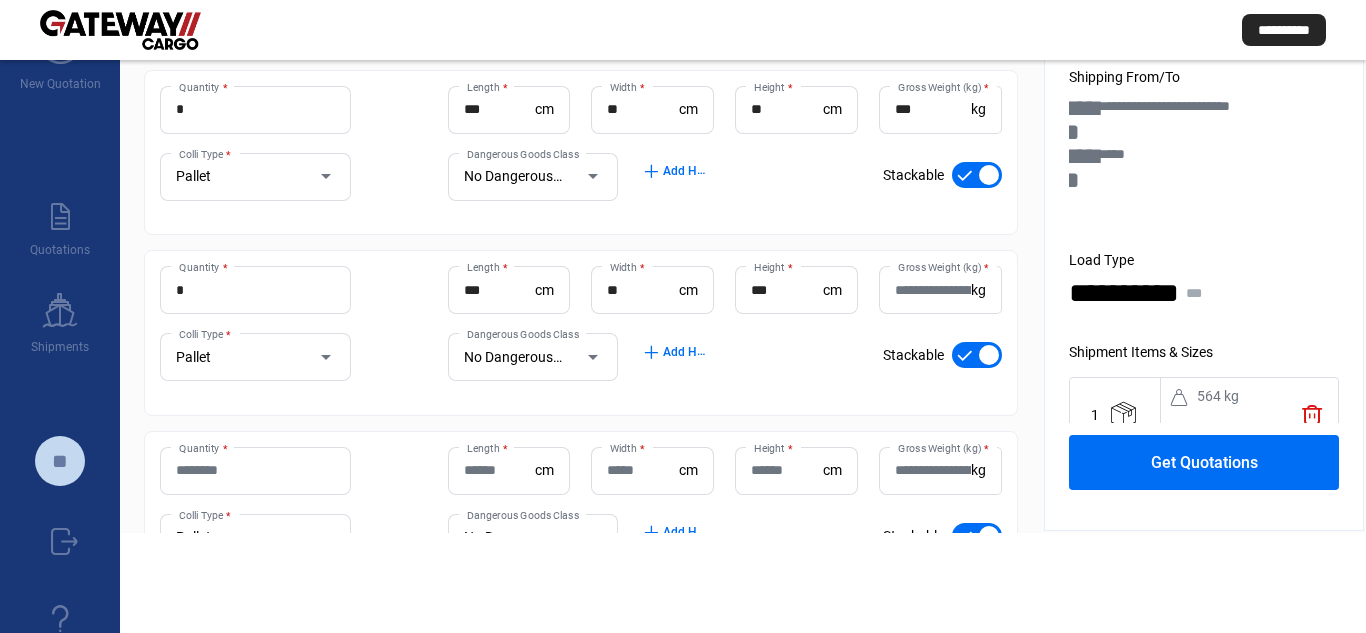 click on "Quantity *" at bounding box center (255, 470) 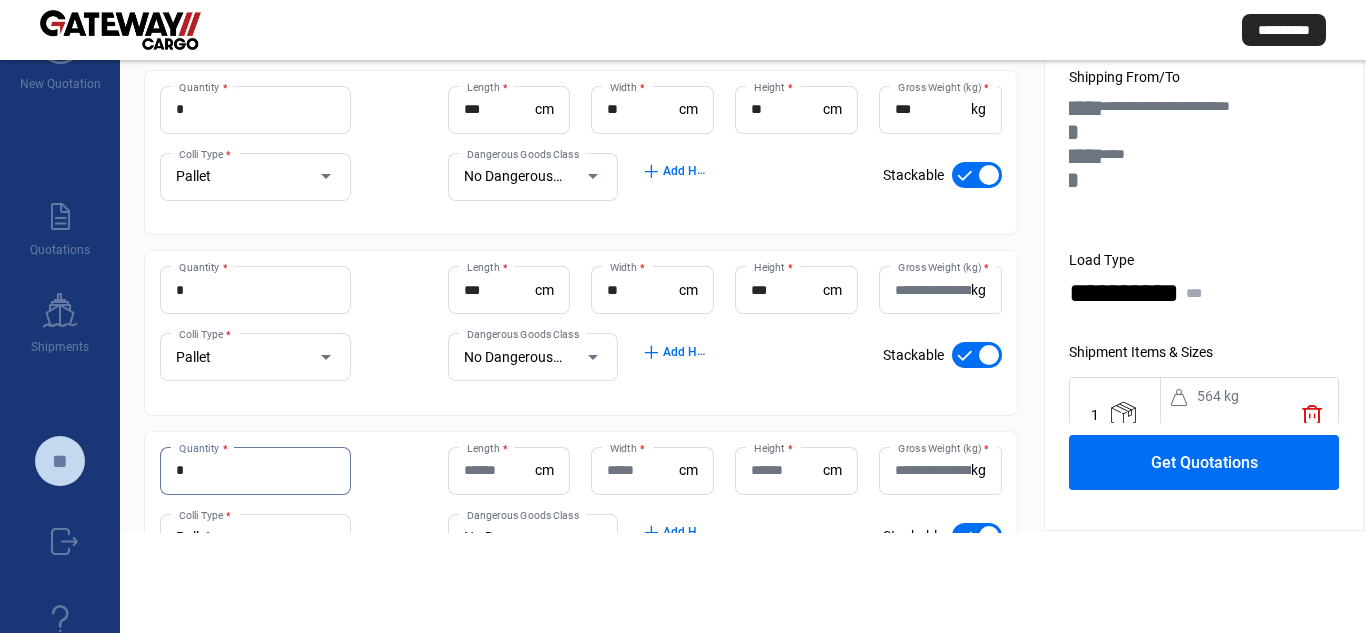 type on "*" 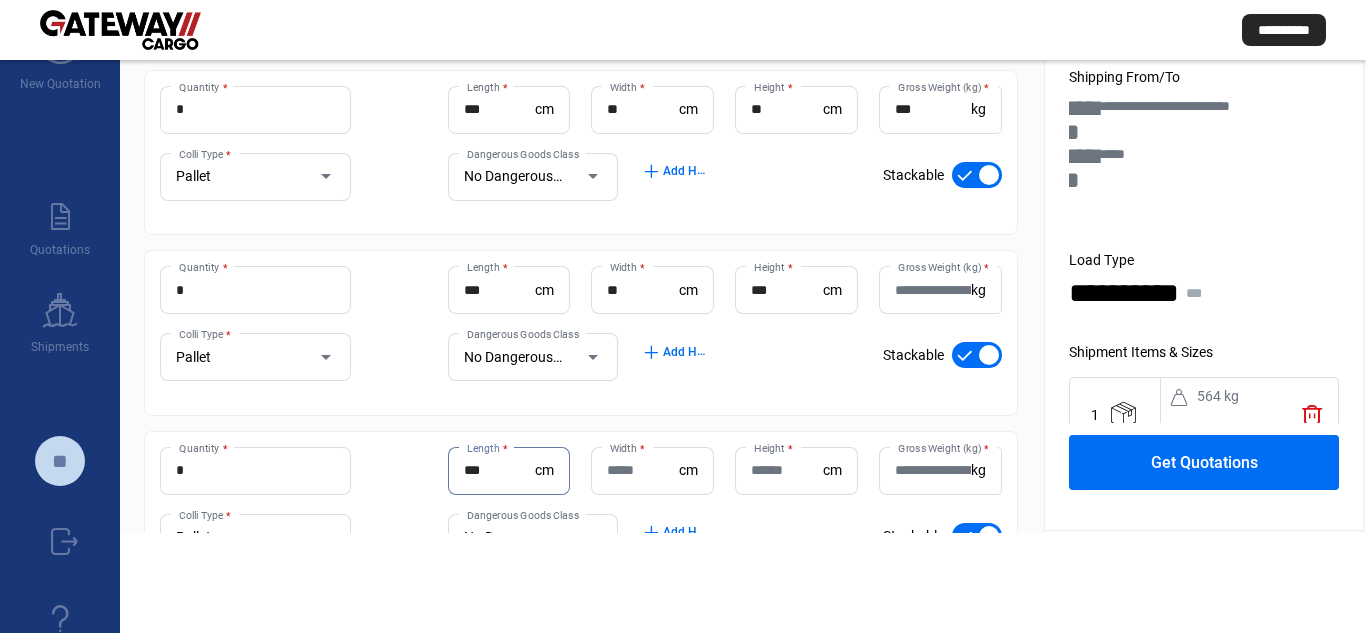 type on "***" 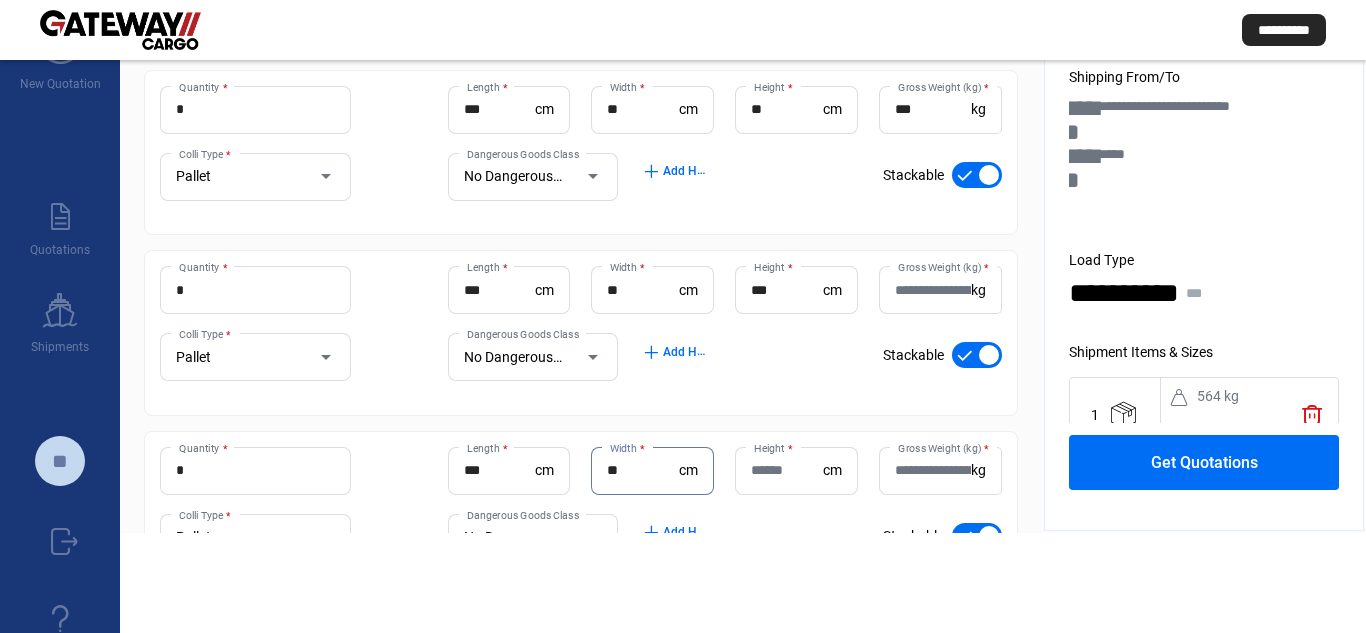 type on "**" 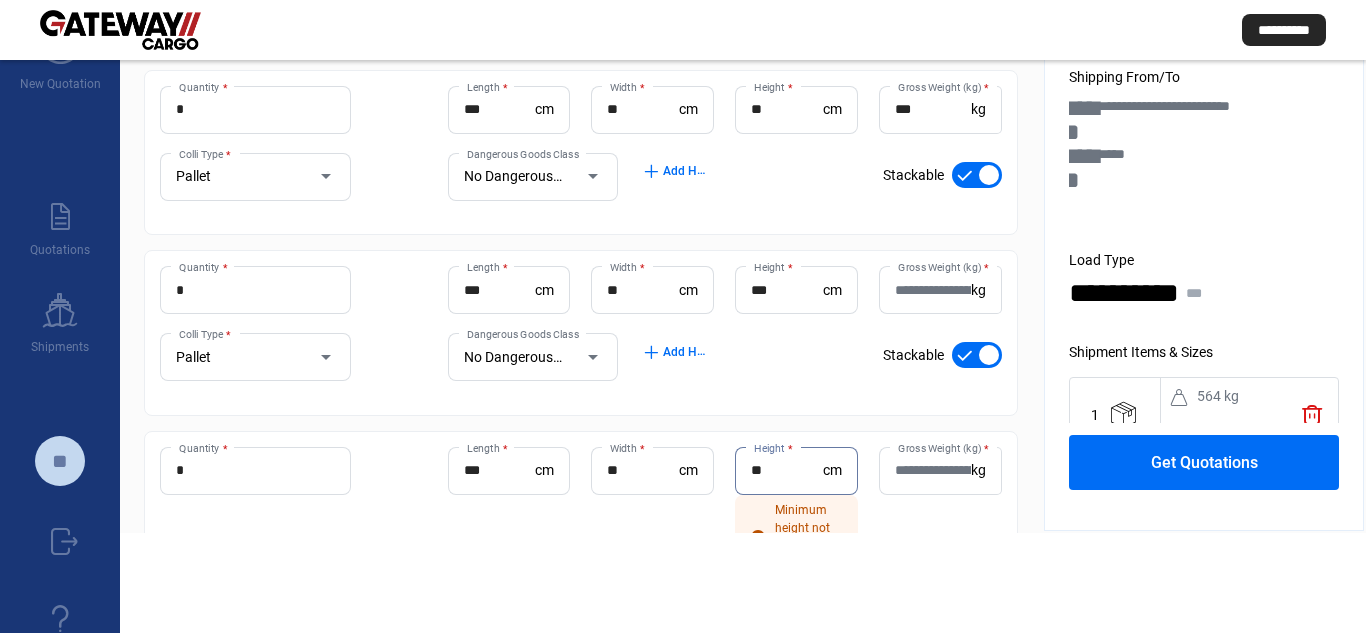 type on "**" 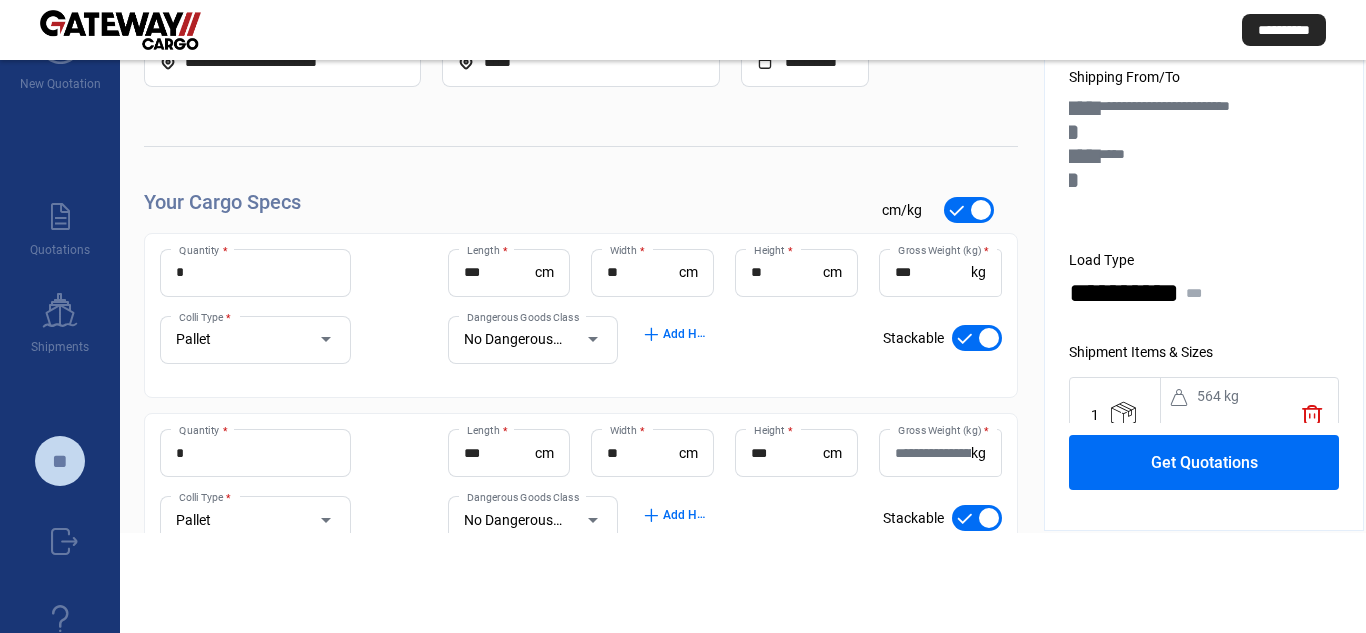 scroll, scrollTop: 0, scrollLeft: 0, axis: both 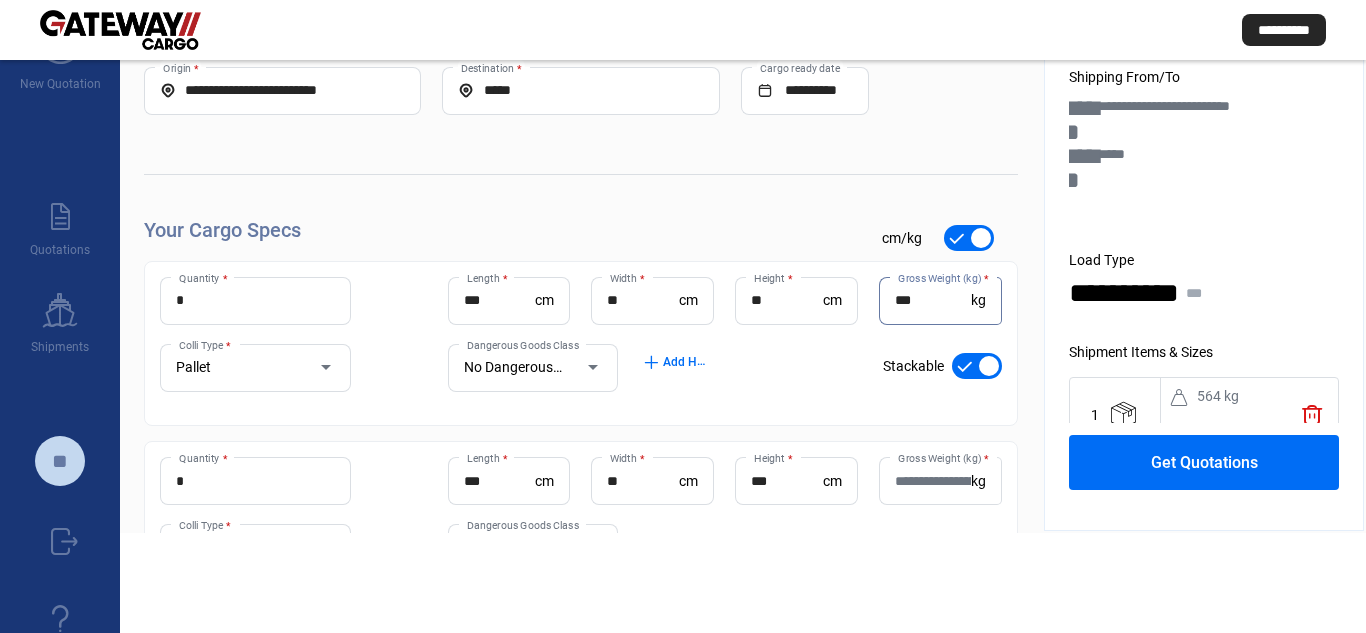 drag, startPoint x: 938, startPoint y: 307, endPoint x: 869, endPoint y: 306, distance: 69.00725 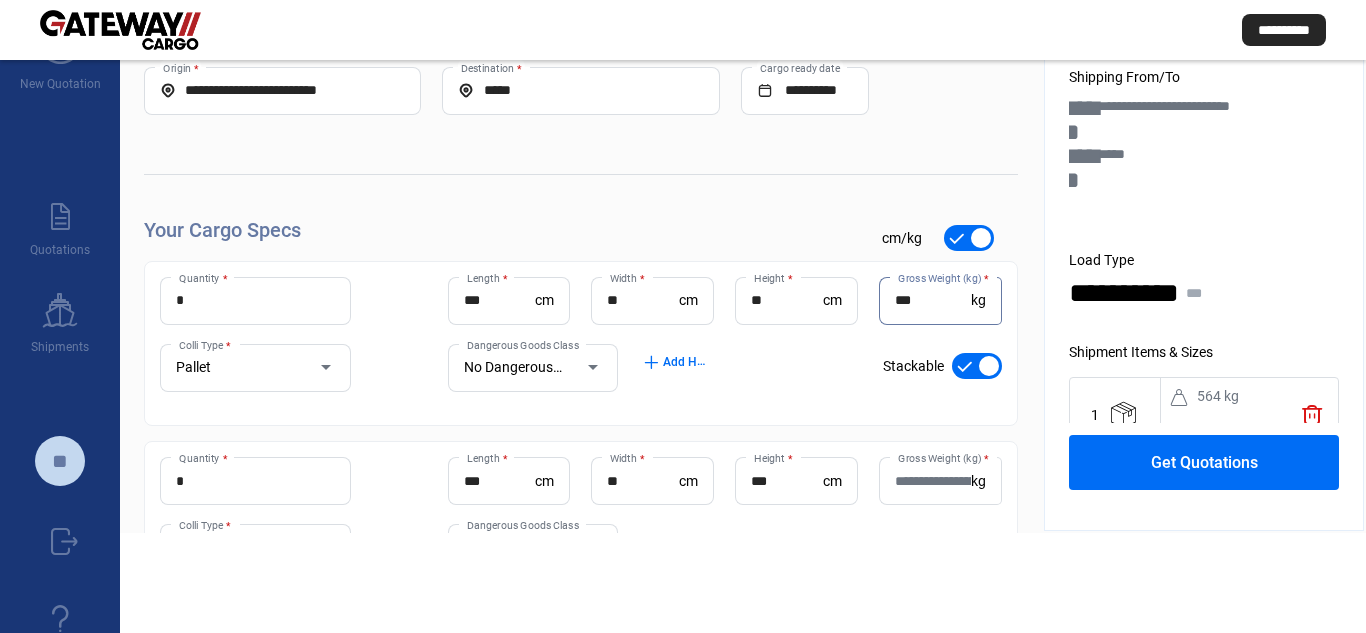 click on "*** Gross Weight (kg)  * kg" 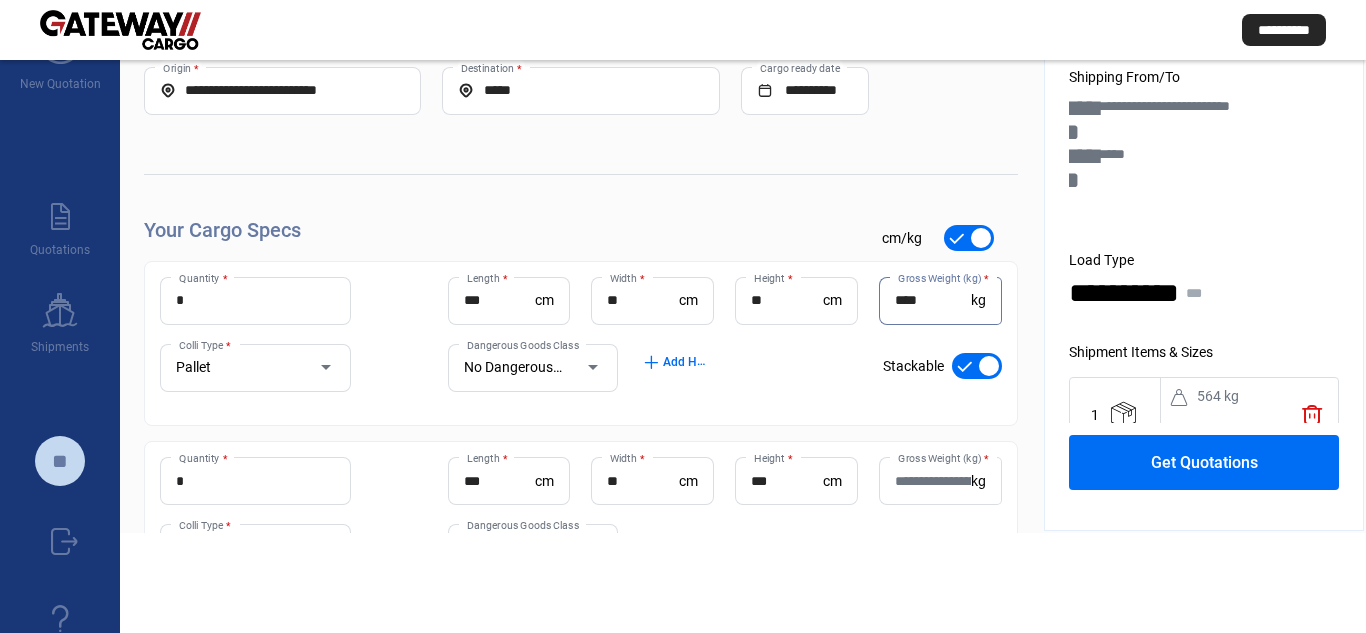 type on "****" 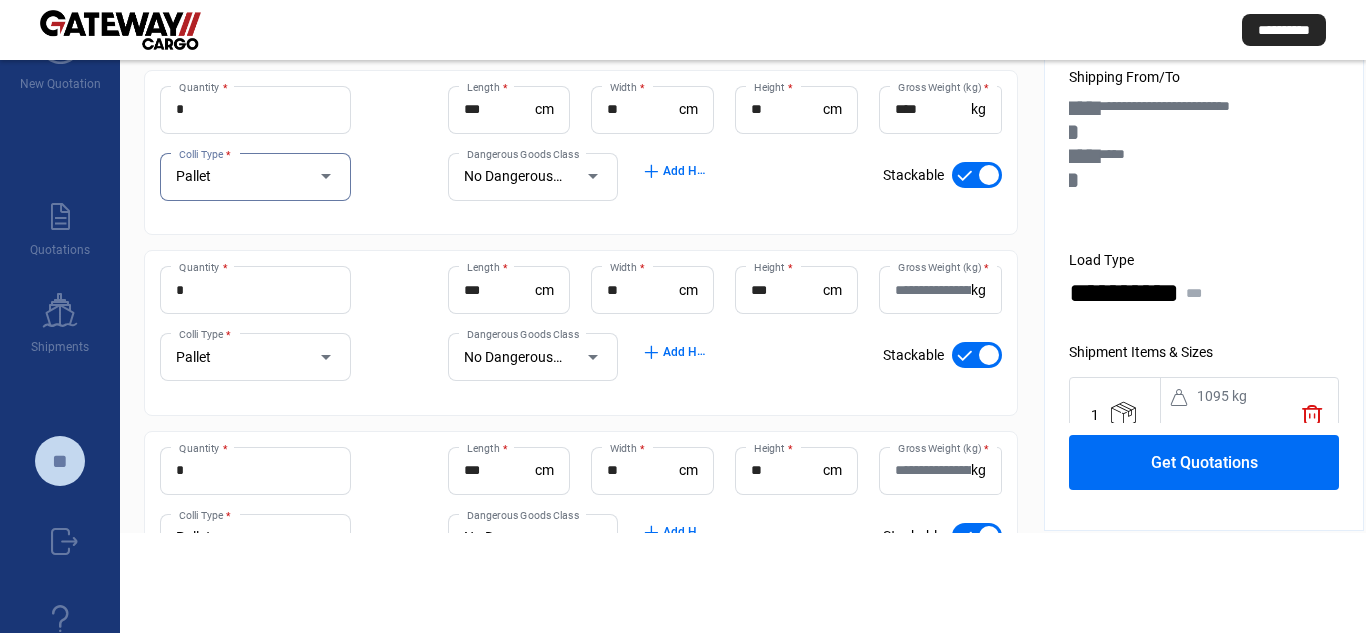 scroll, scrollTop: 200, scrollLeft: 0, axis: vertical 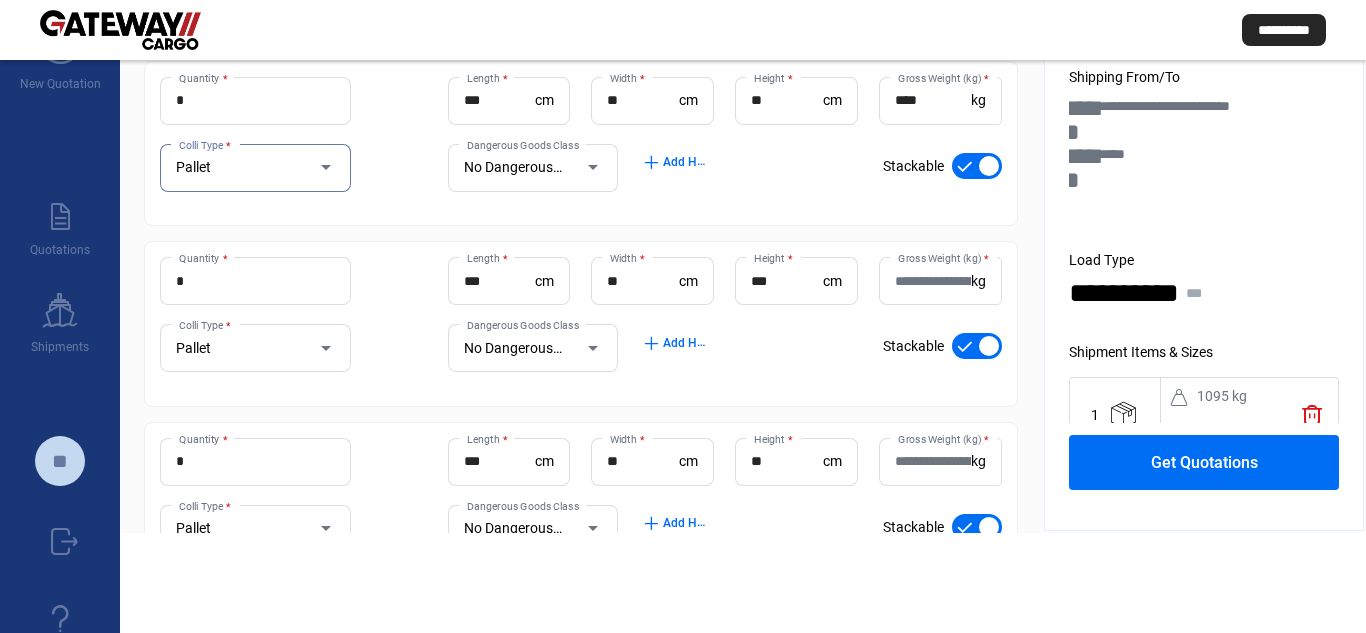 click on "Gross Weight (kg)  *" at bounding box center (933, 281) 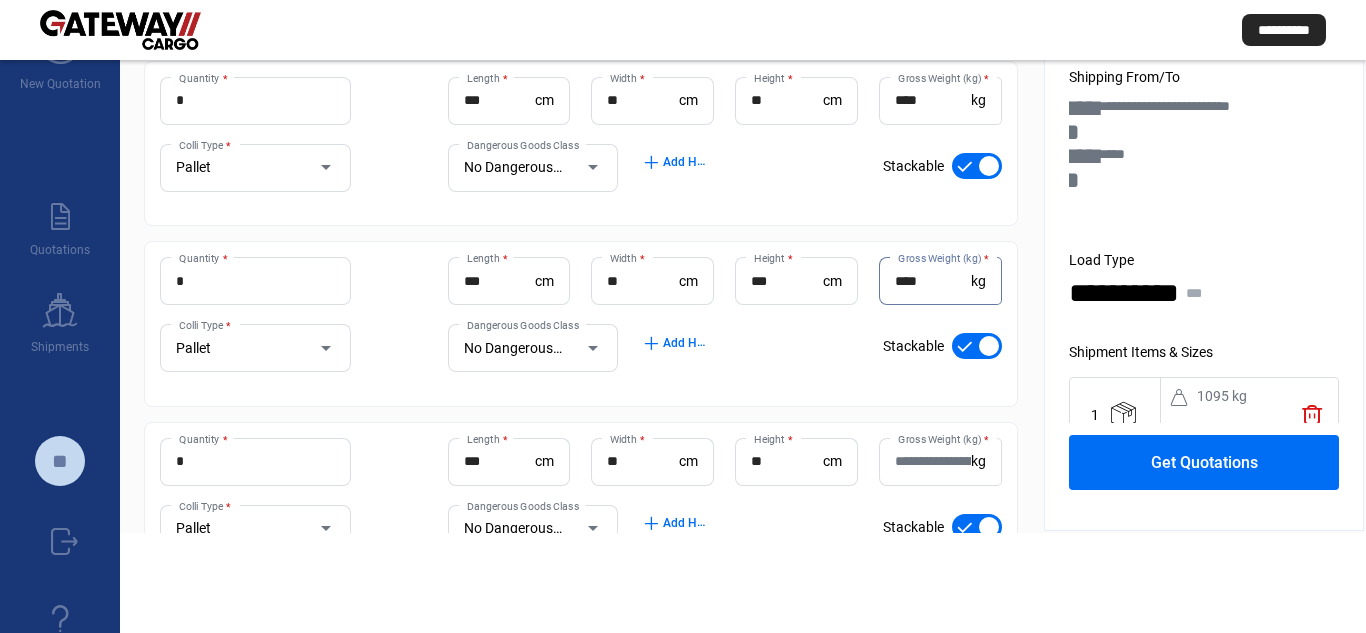 type on "****" 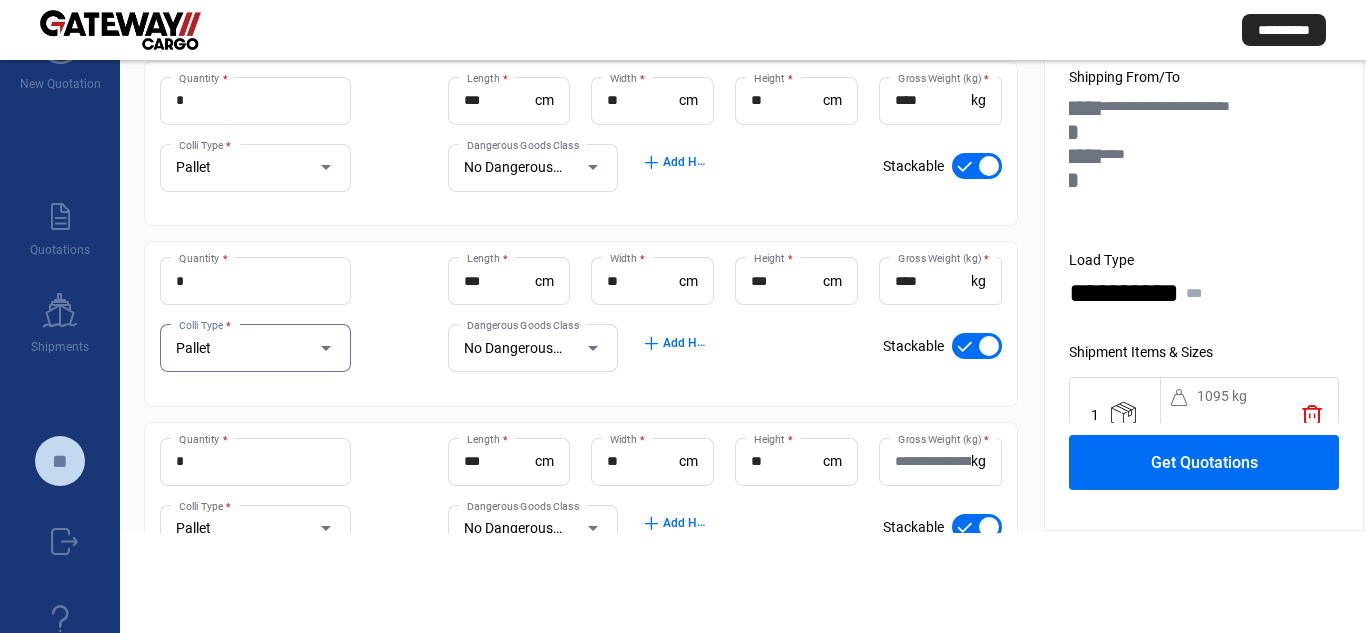 click on "Gross Weight (kg)  *" at bounding box center [933, 461] 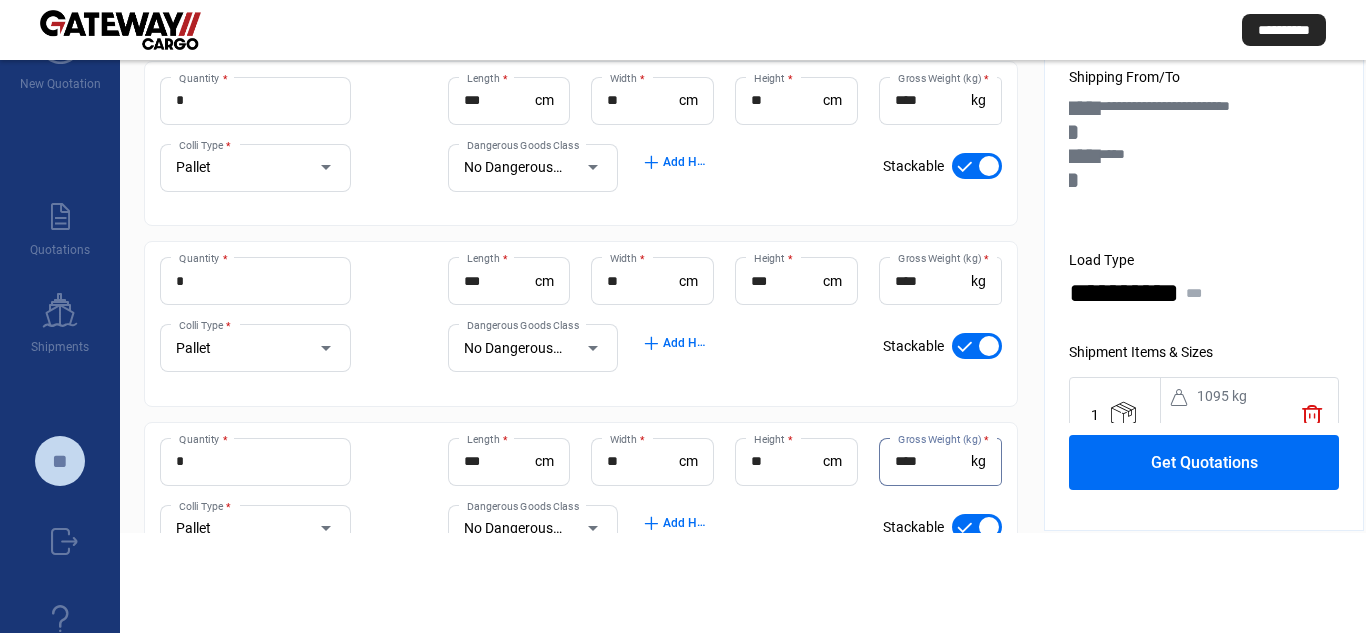 type on "****" 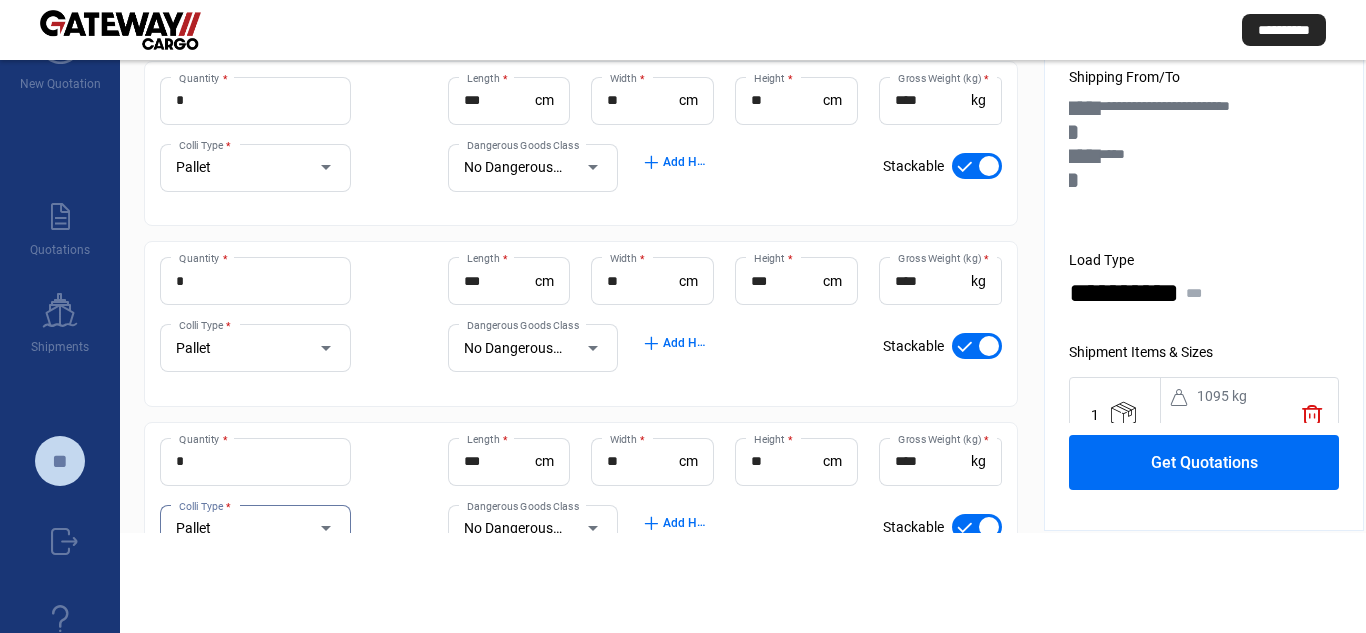 scroll, scrollTop: 208, scrollLeft: 0, axis: vertical 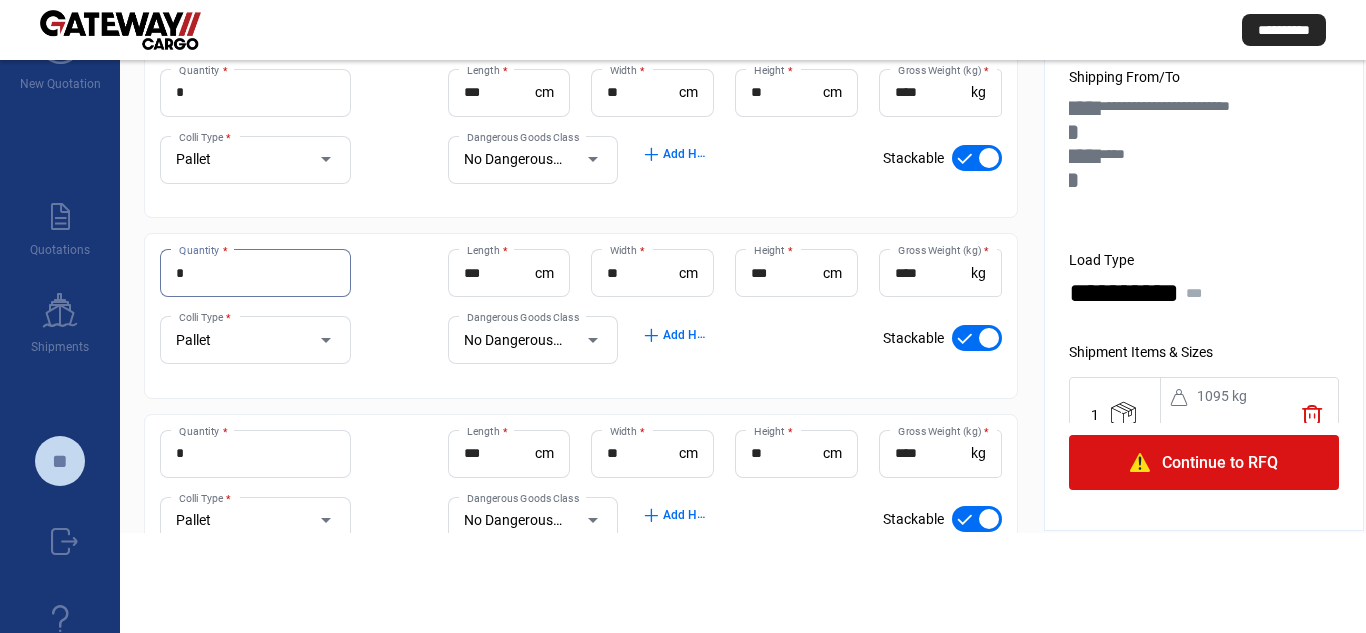 drag, startPoint x: 215, startPoint y: 277, endPoint x: 122, endPoint y: 272, distance: 93.13431 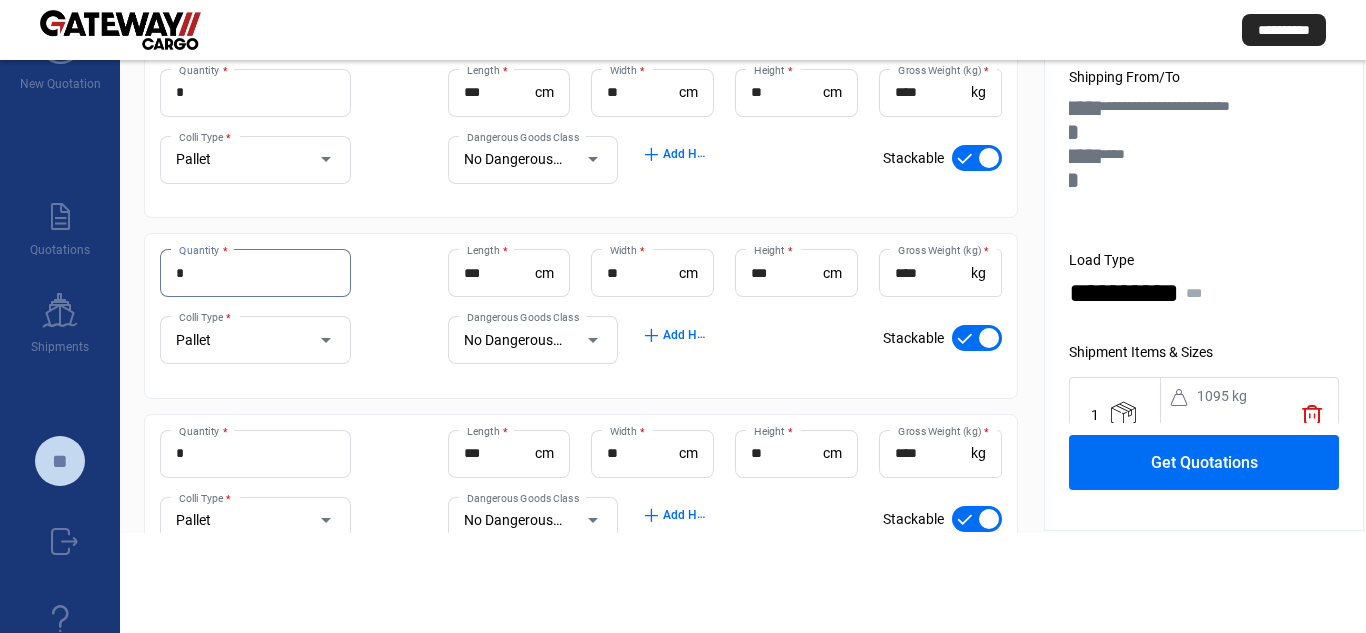 type on "*" 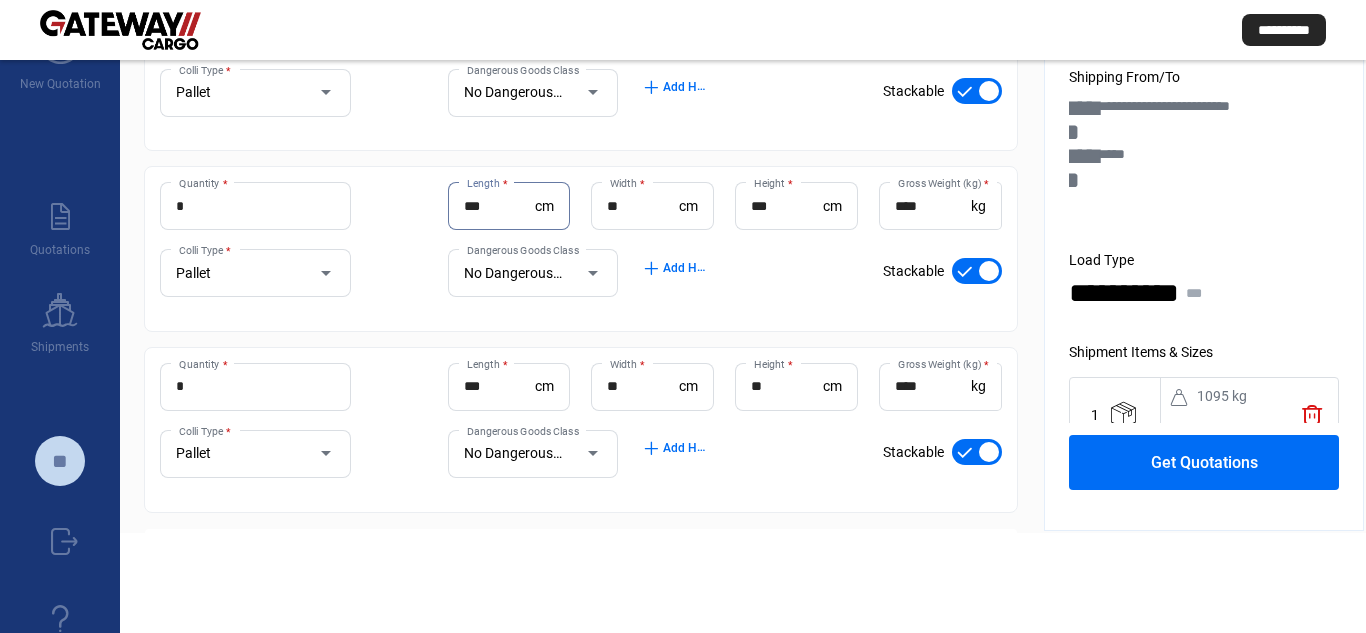 scroll, scrollTop: 308, scrollLeft: 0, axis: vertical 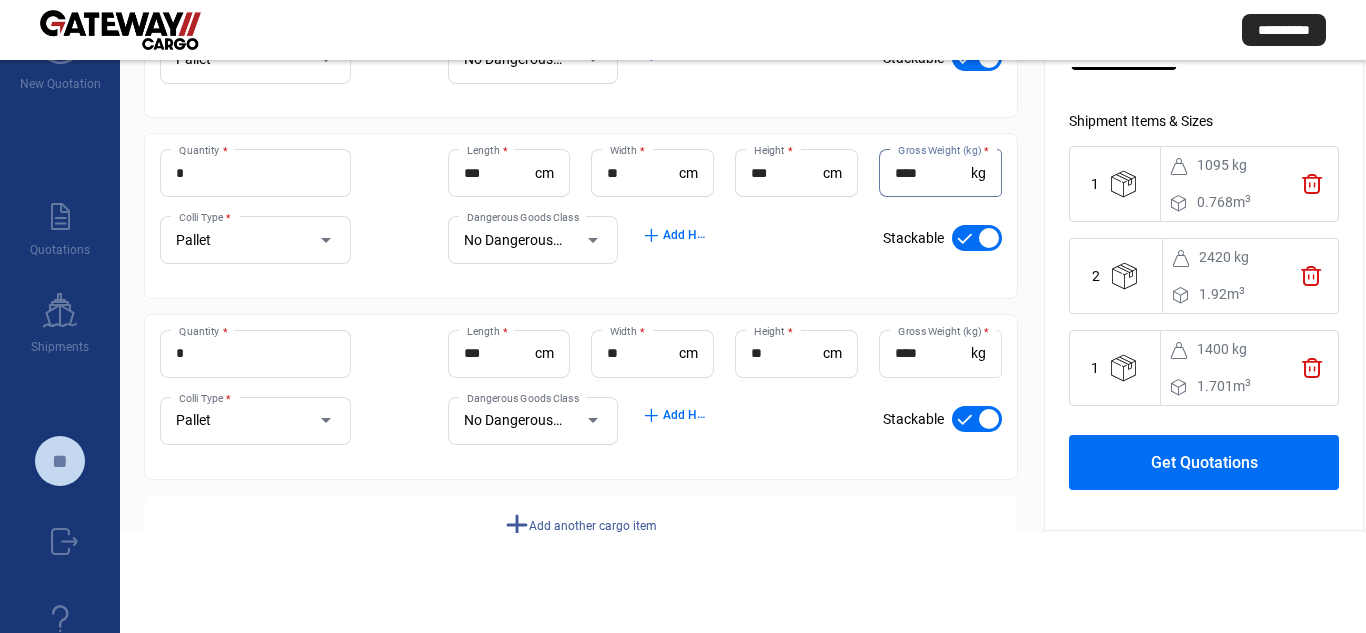 drag, startPoint x: 930, startPoint y: 170, endPoint x: 717, endPoint y: 149, distance: 214.03271 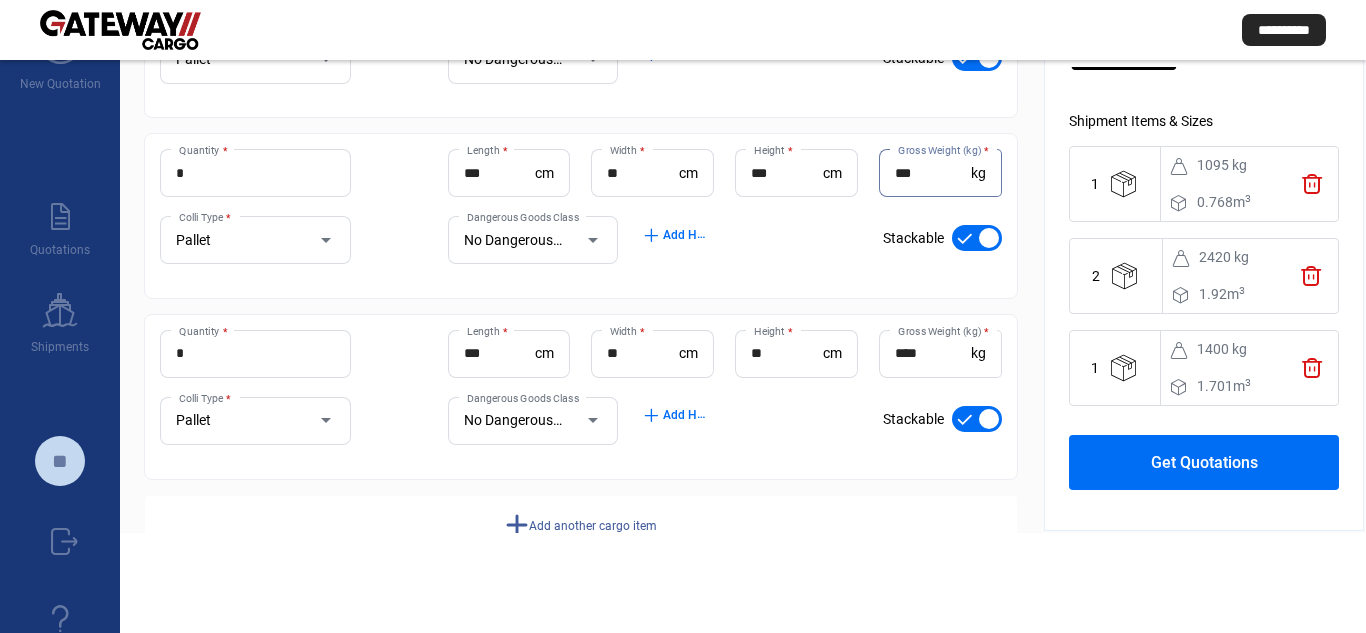 type on "***" 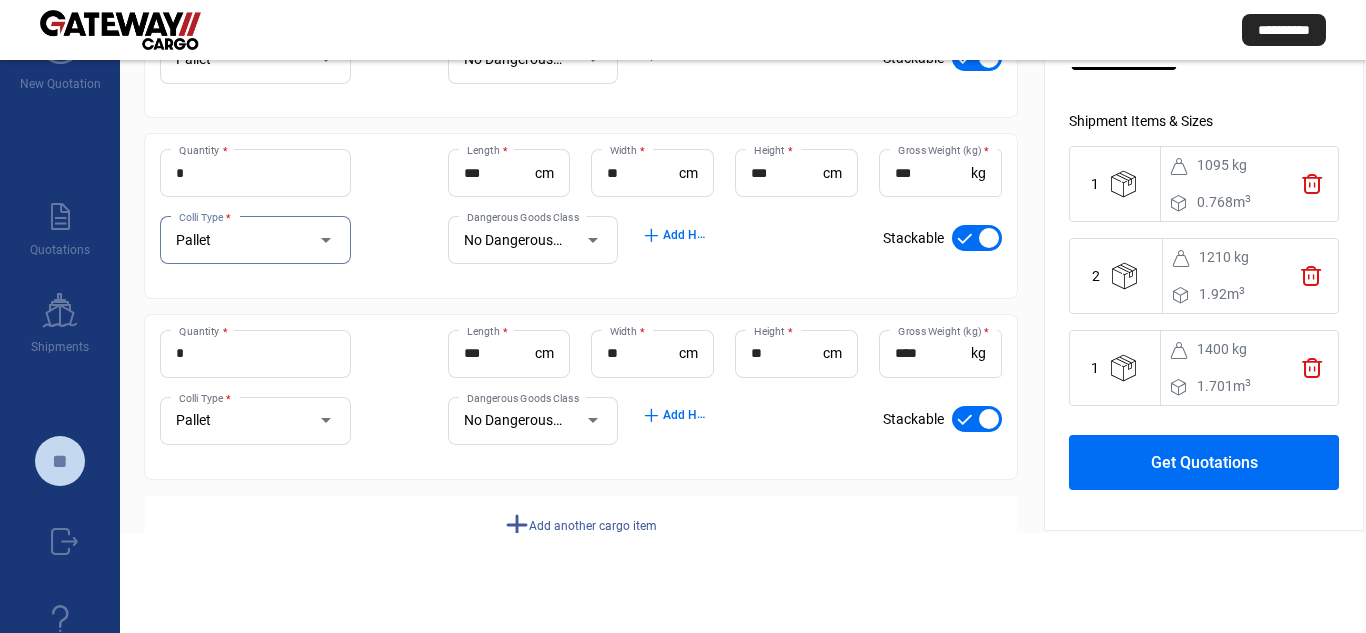 click on "Get Quotations" 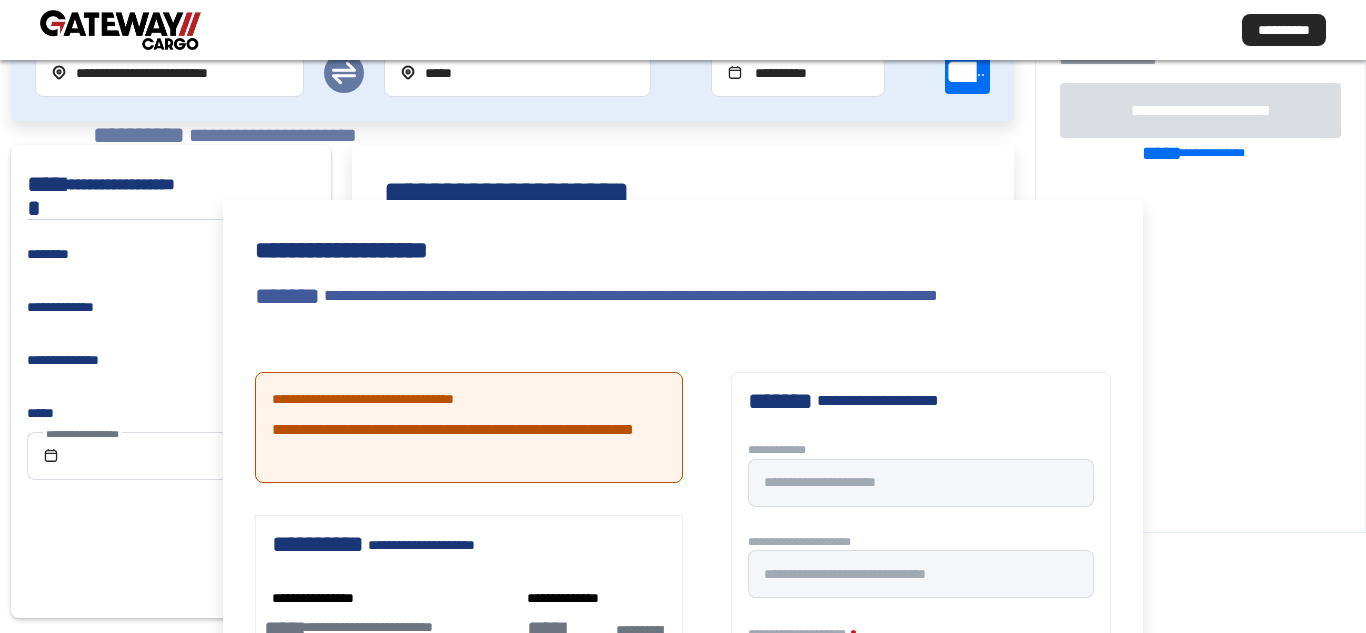 scroll, scrollTop: 0, scrollLeft: 0, axis: both 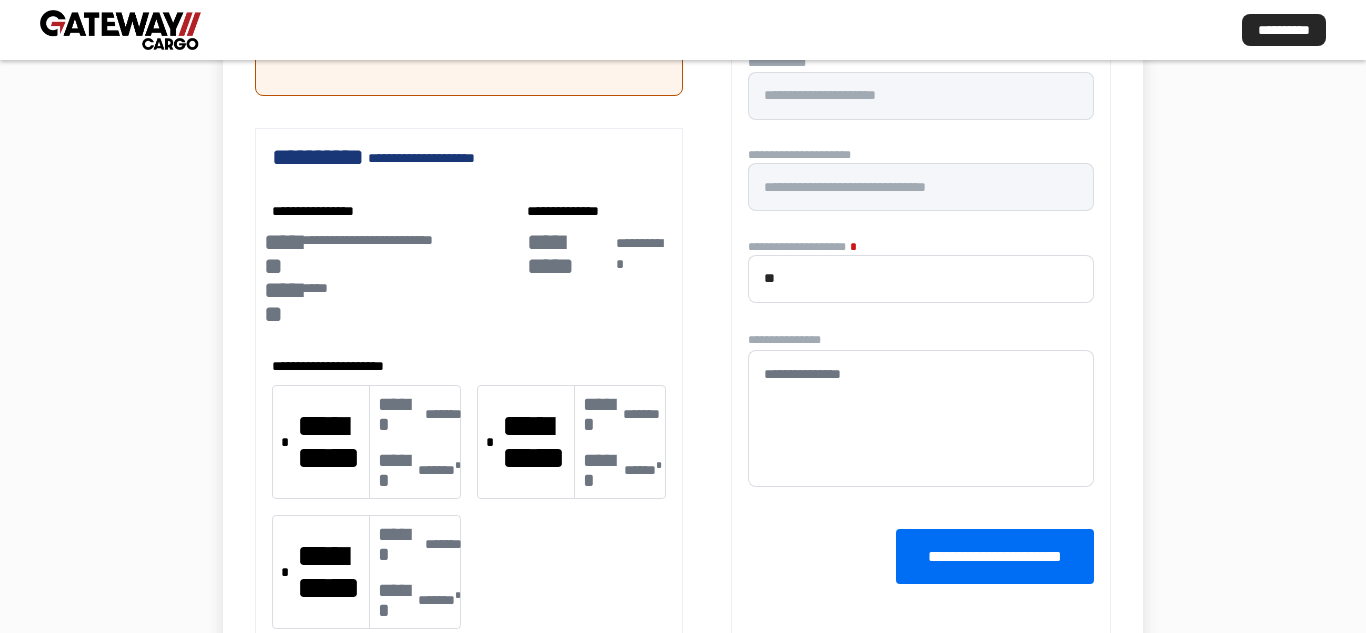 type 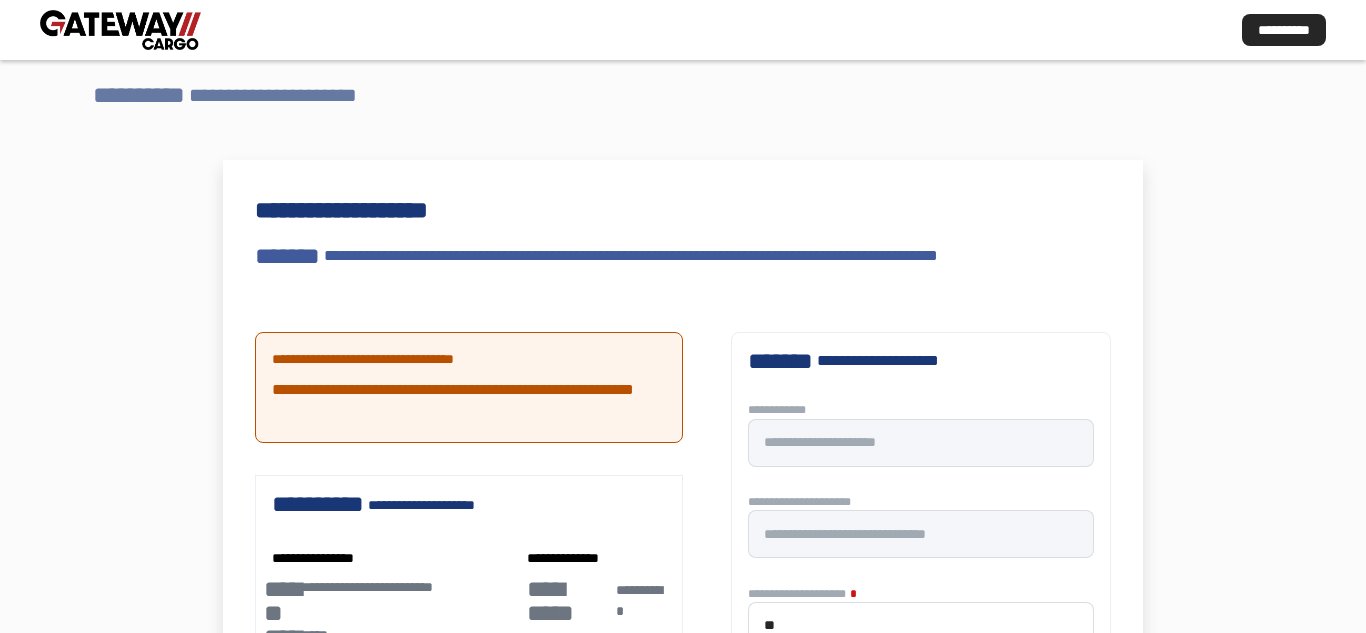 scroll, scrollTop: 0, scrollLeft: 0, axis: both 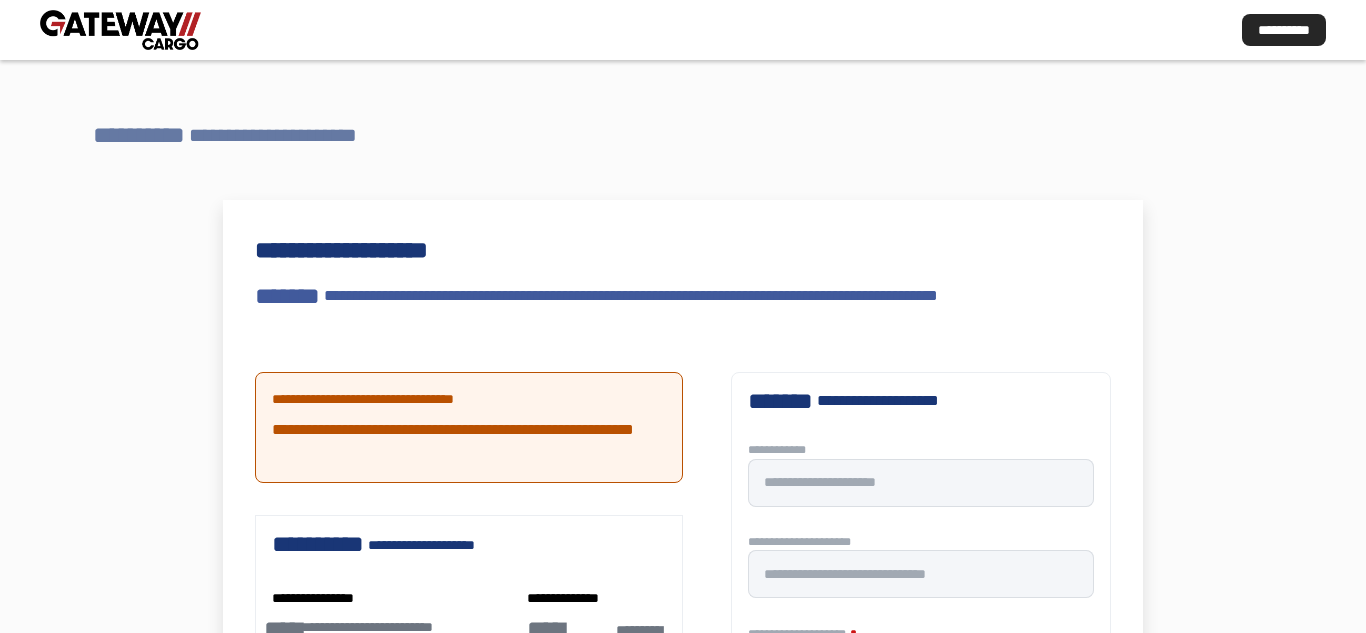 click on "**********" at bounding box center (139, 135) 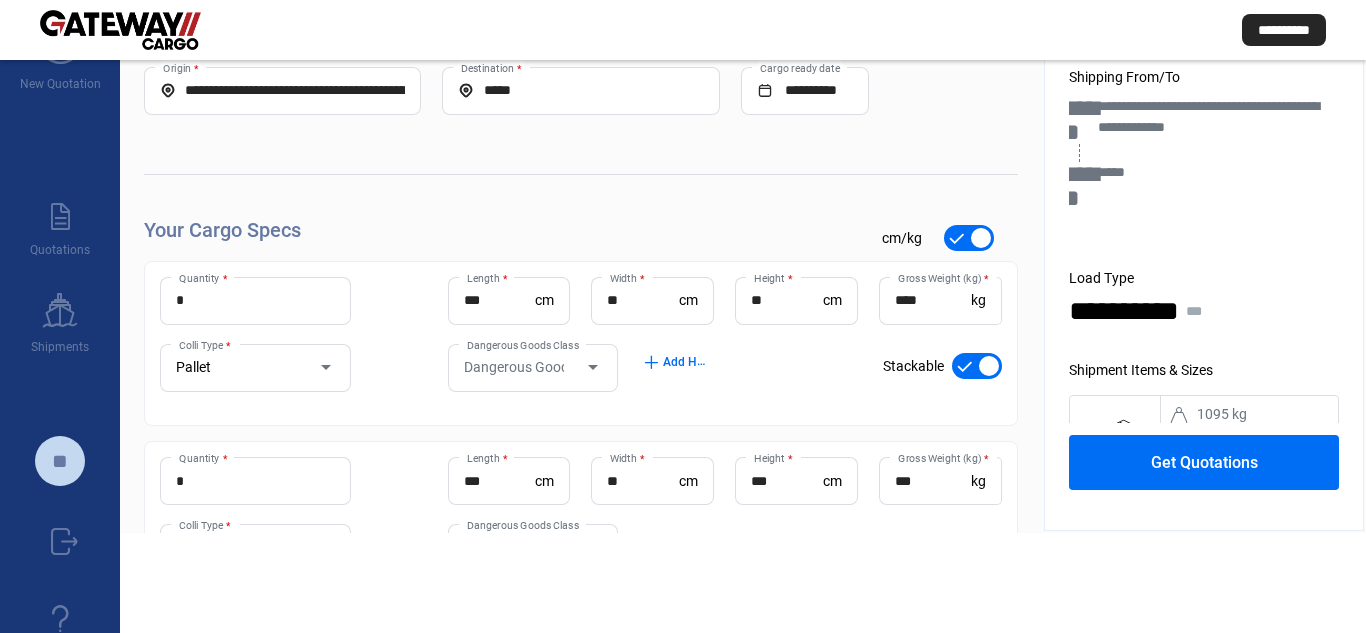 scroll, scrollTop: 0, scrollLeft: 0, axis: both 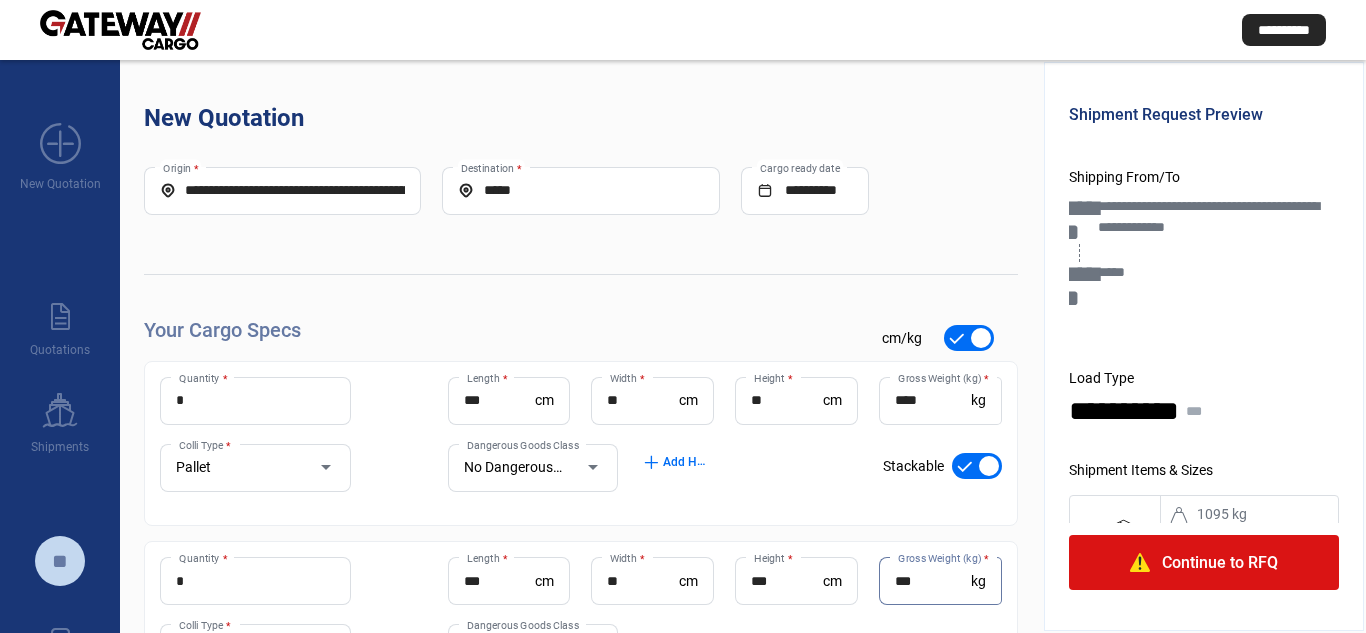click on "***" at bounding box center (933, 581) 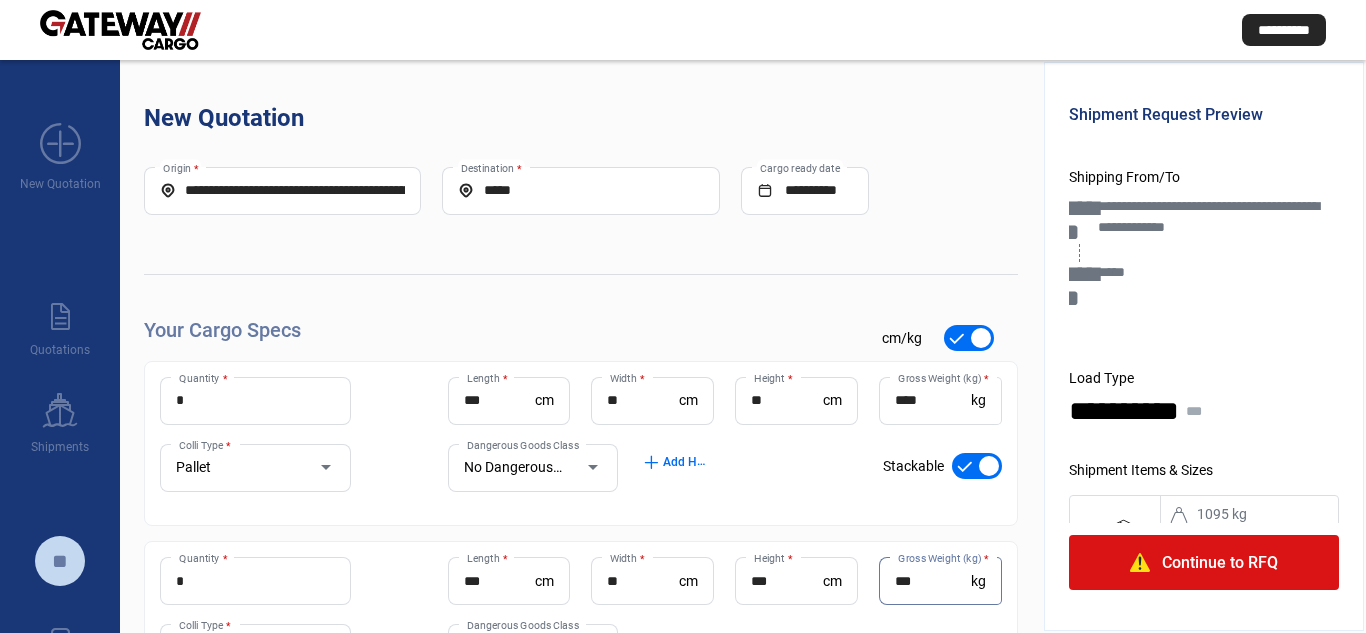 type on "***" 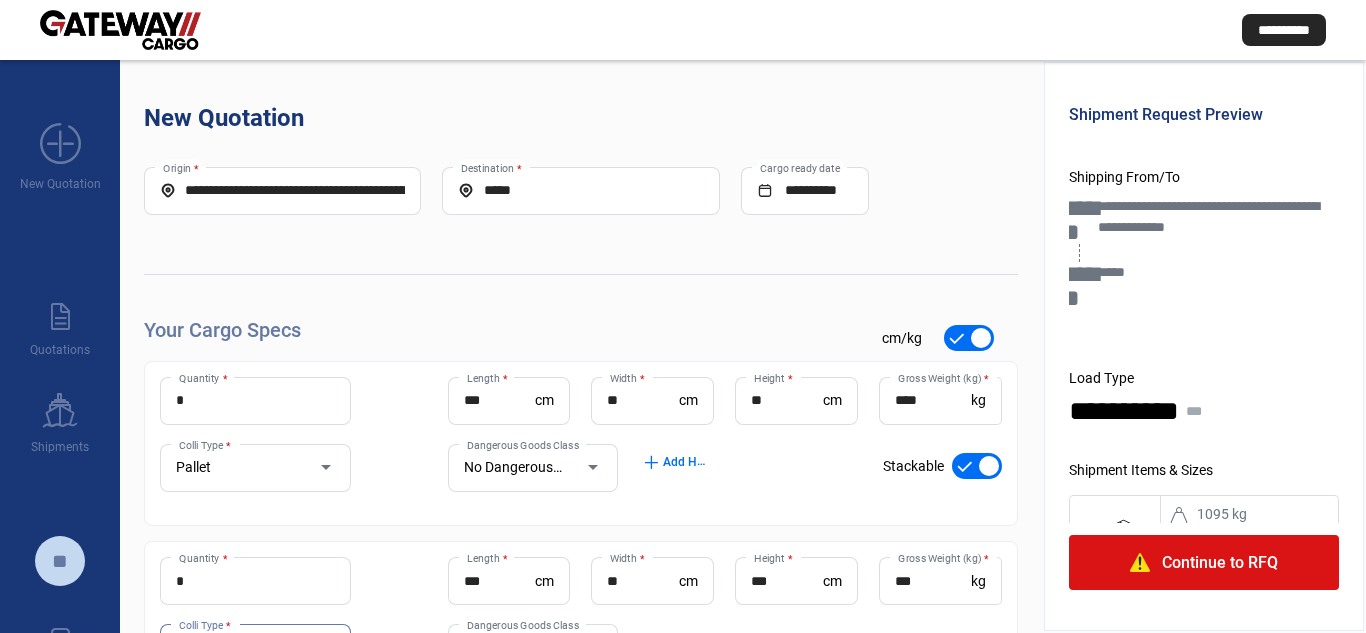 scroll, scrollTop: 302, scrollLeft: 0, axis: vertical 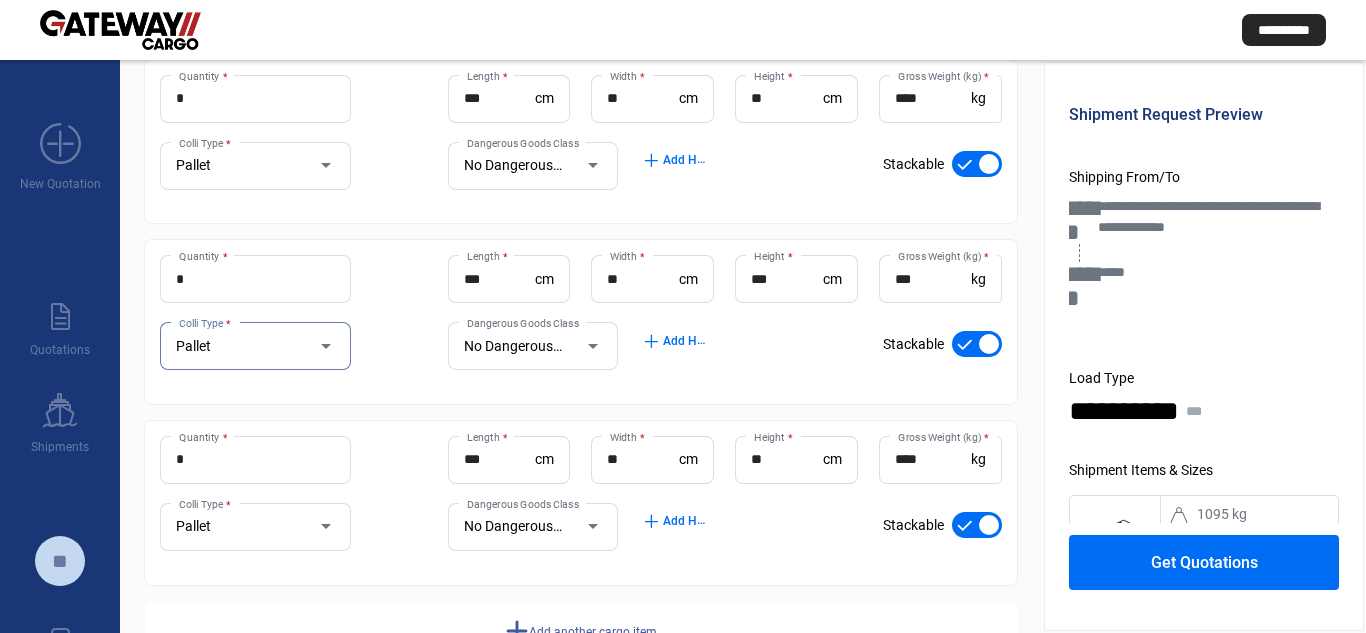 click on "Get Quotations" 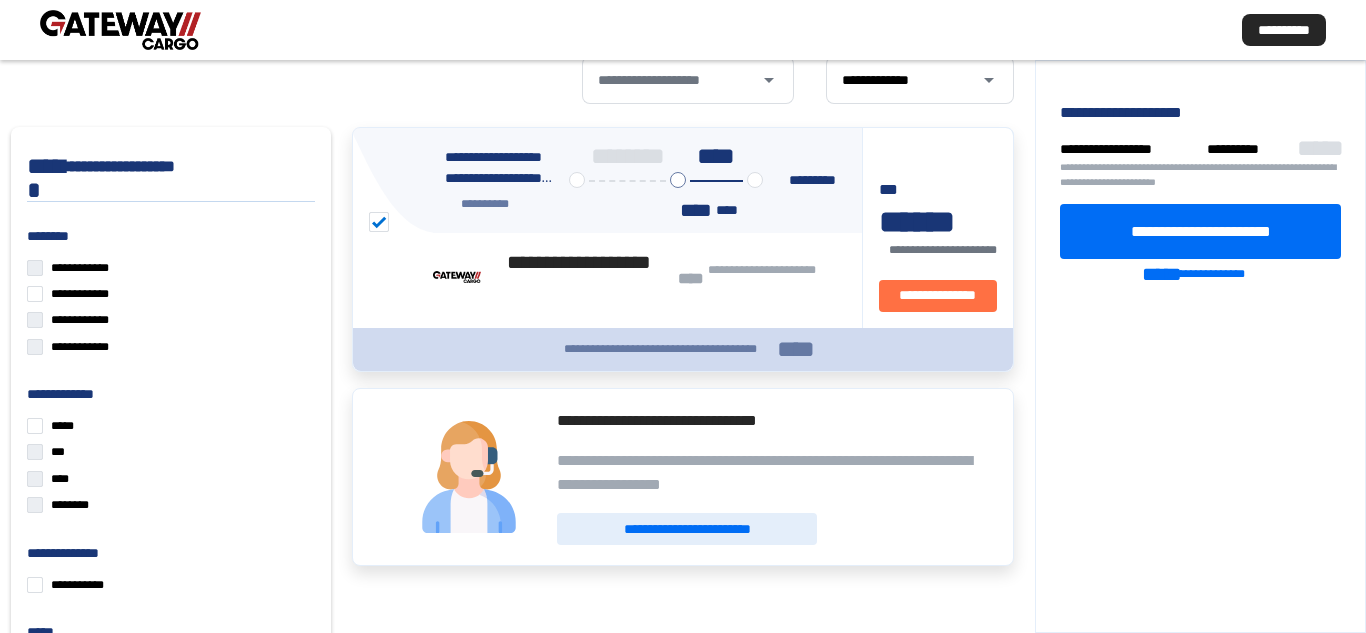 scroll, scrollTop: 200, scrollLeft: 0, axis: vertical 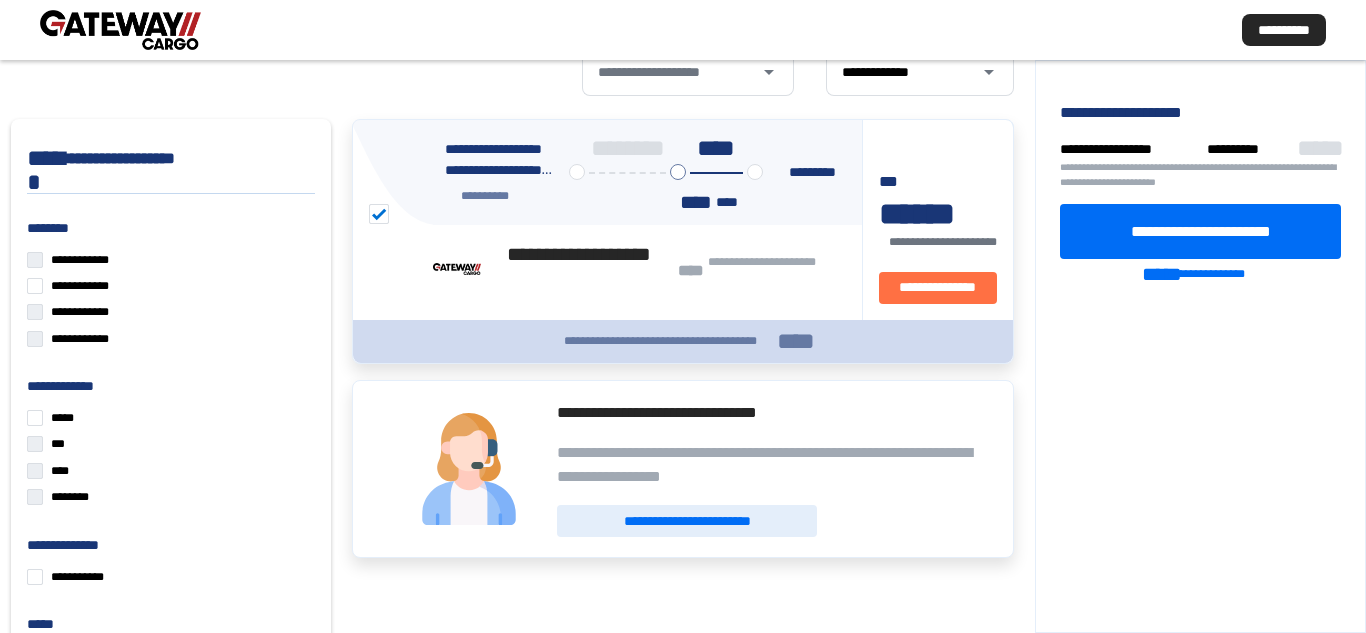 click on "****" 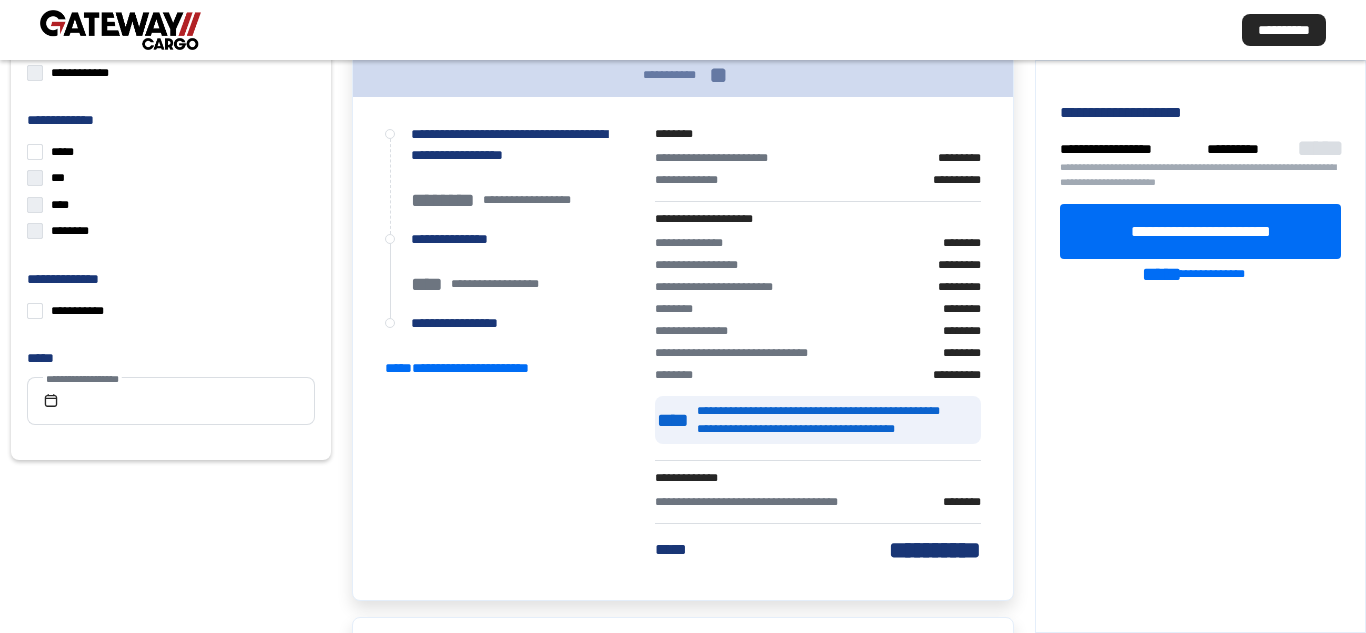 scroll, scrollTop: 500, scrollLeft: 0, axis: vertical 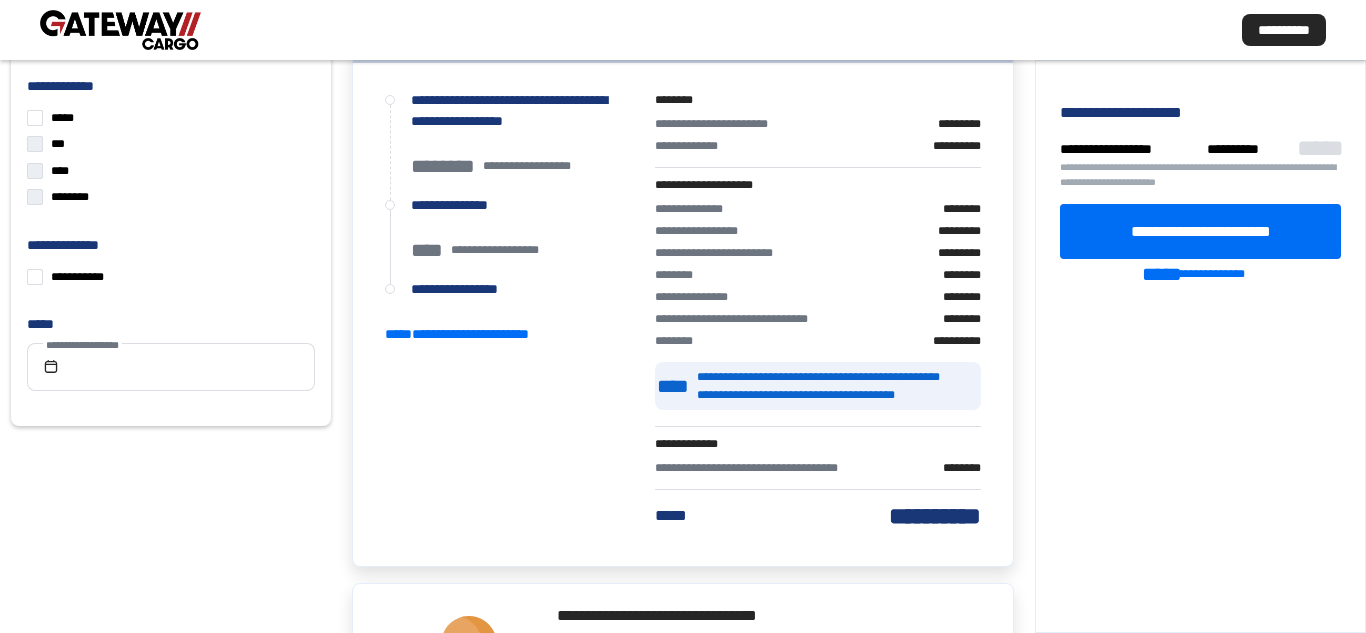 type 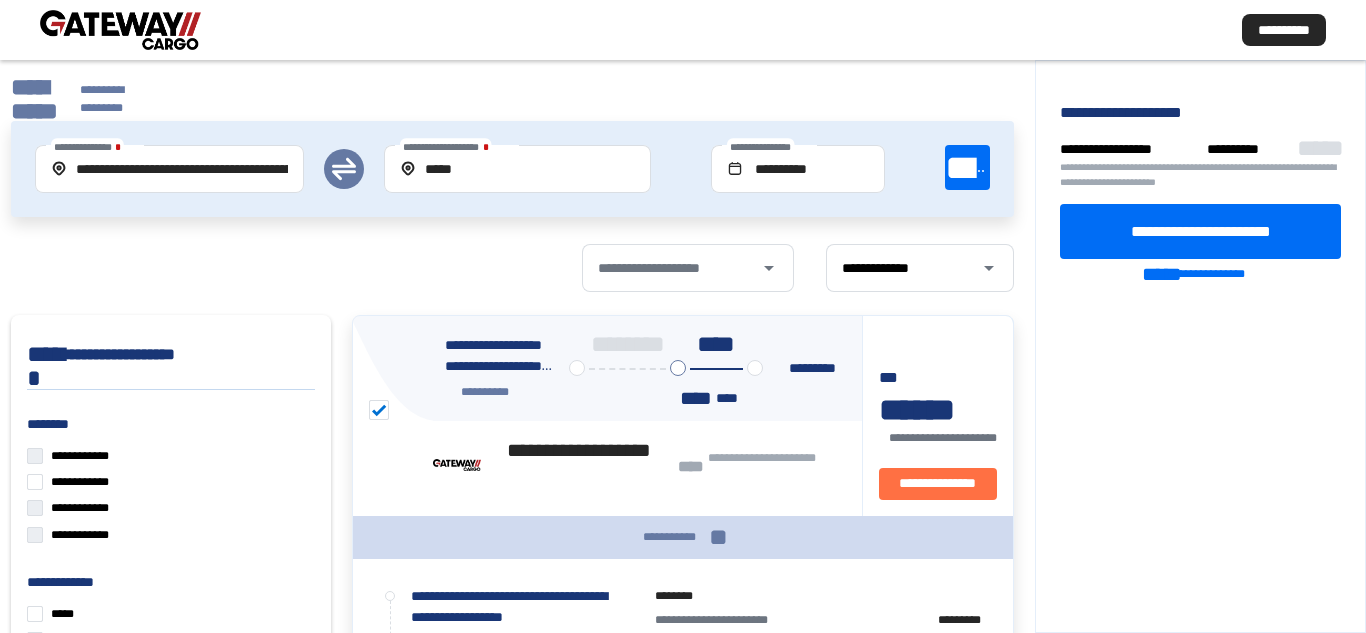 scroll, scrollTop: 0, scrollLeft: 0, axis: both 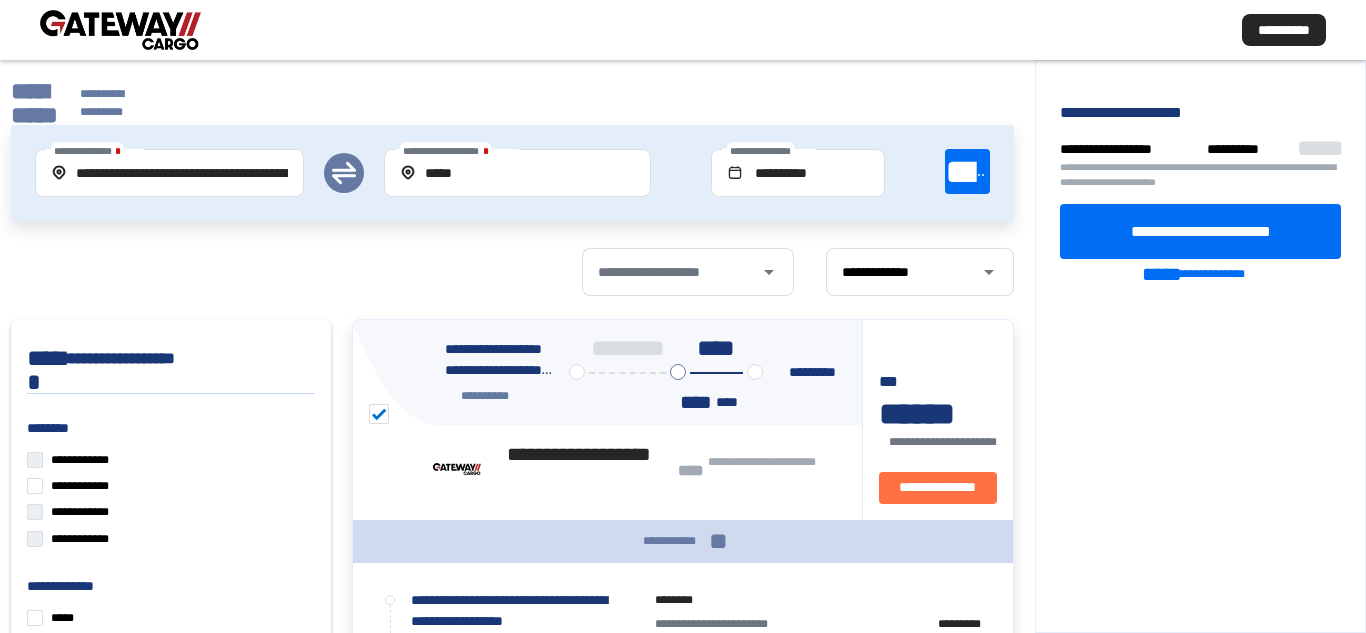 click on "**********" 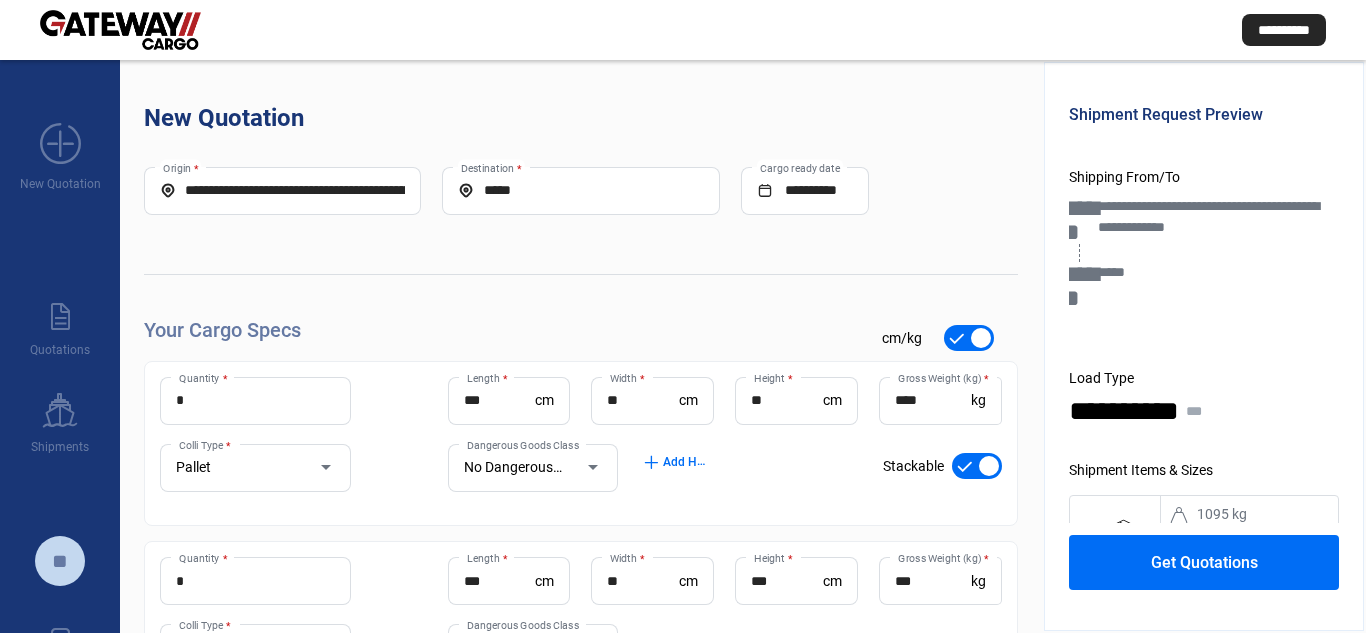 click on "**********" at bounding box center (282, 190) 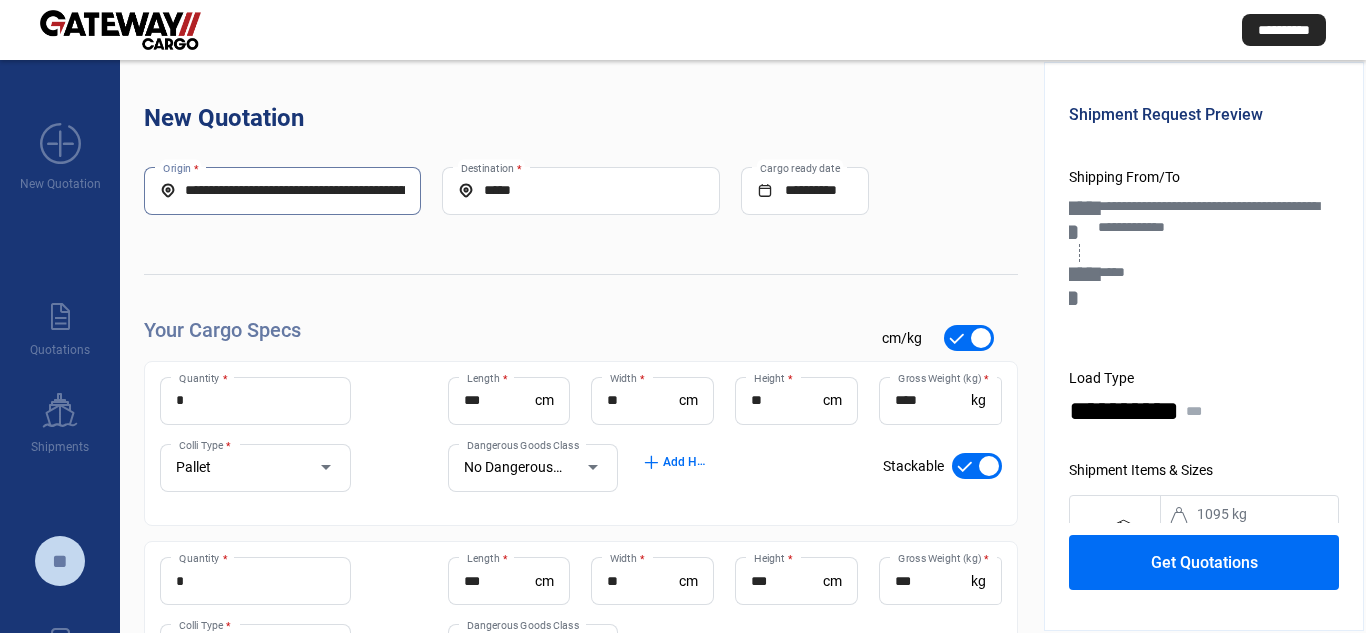 click on "**********" at bounding box center (282, 190) 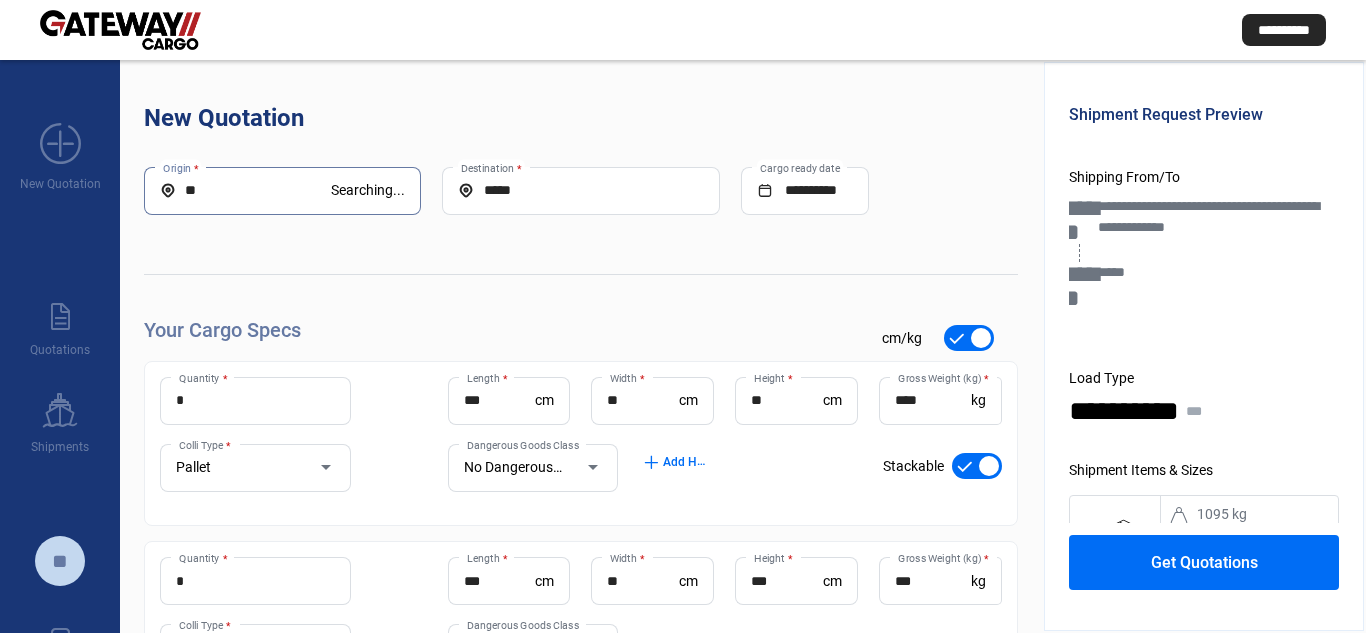 type on "*" 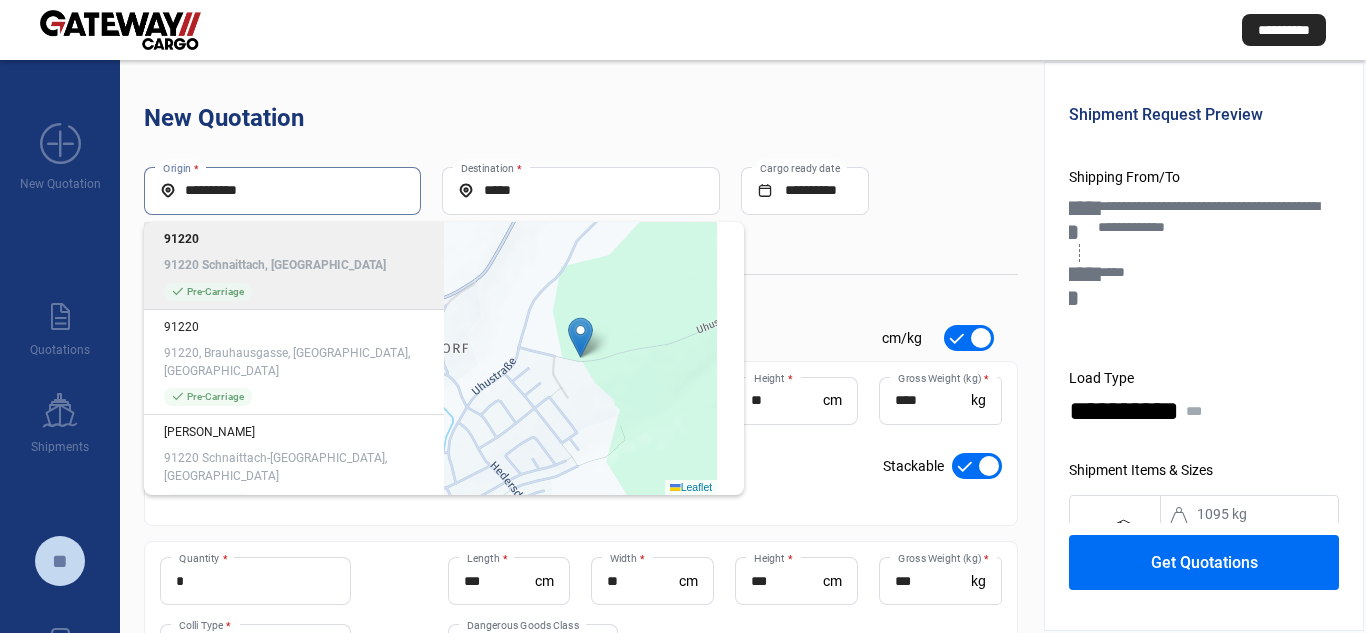 click on "91220 Schnaittach, [GEOGRAPHIC_DATA]" 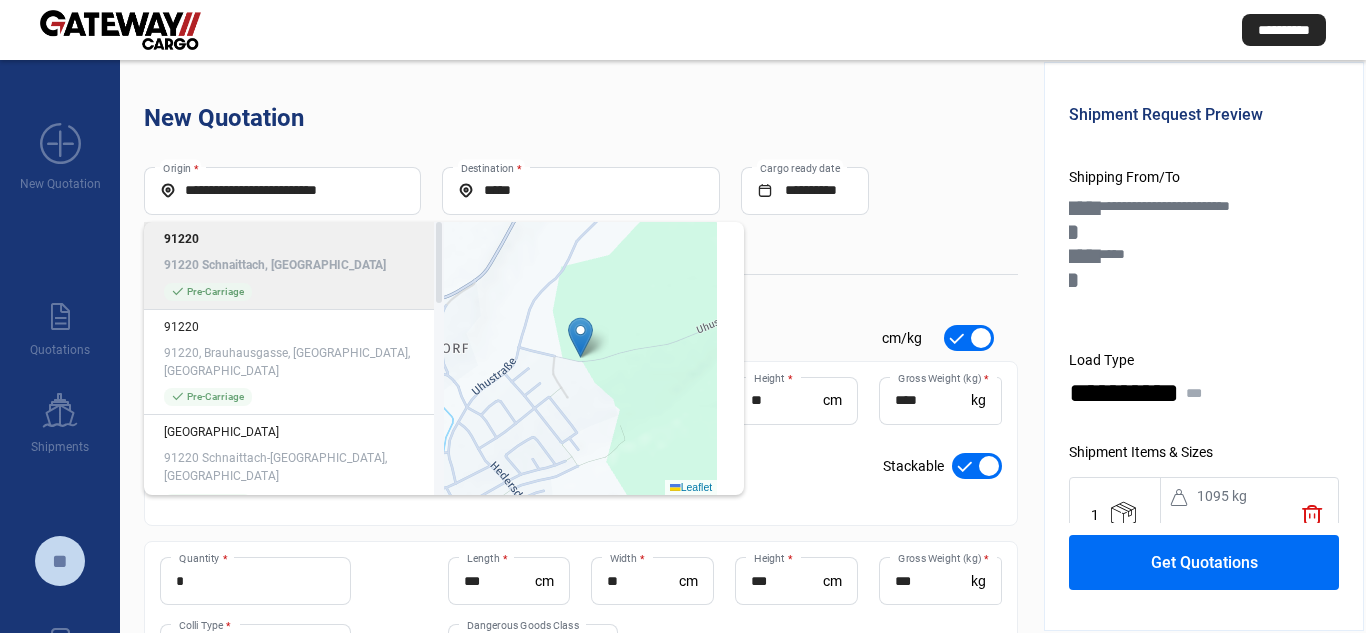 click on "91220 Schnaittach, [GEOGRAPHIC_DATA]" 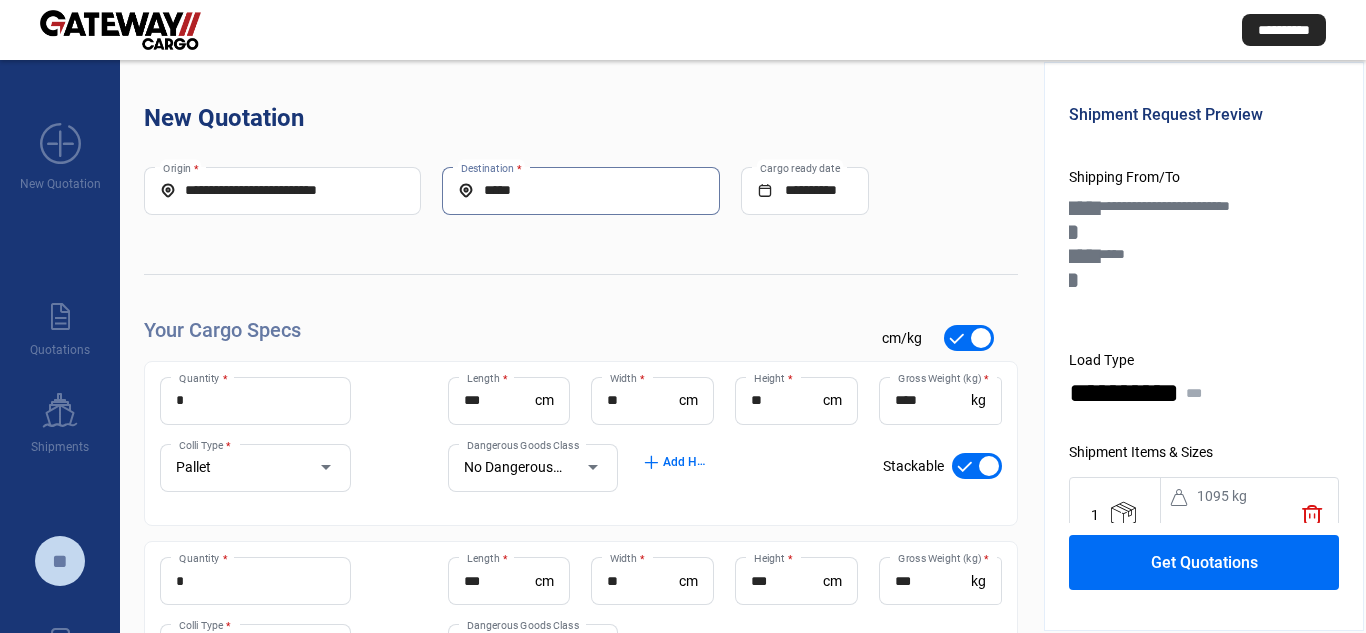 click on "*****" at bounding box center [580, 190] 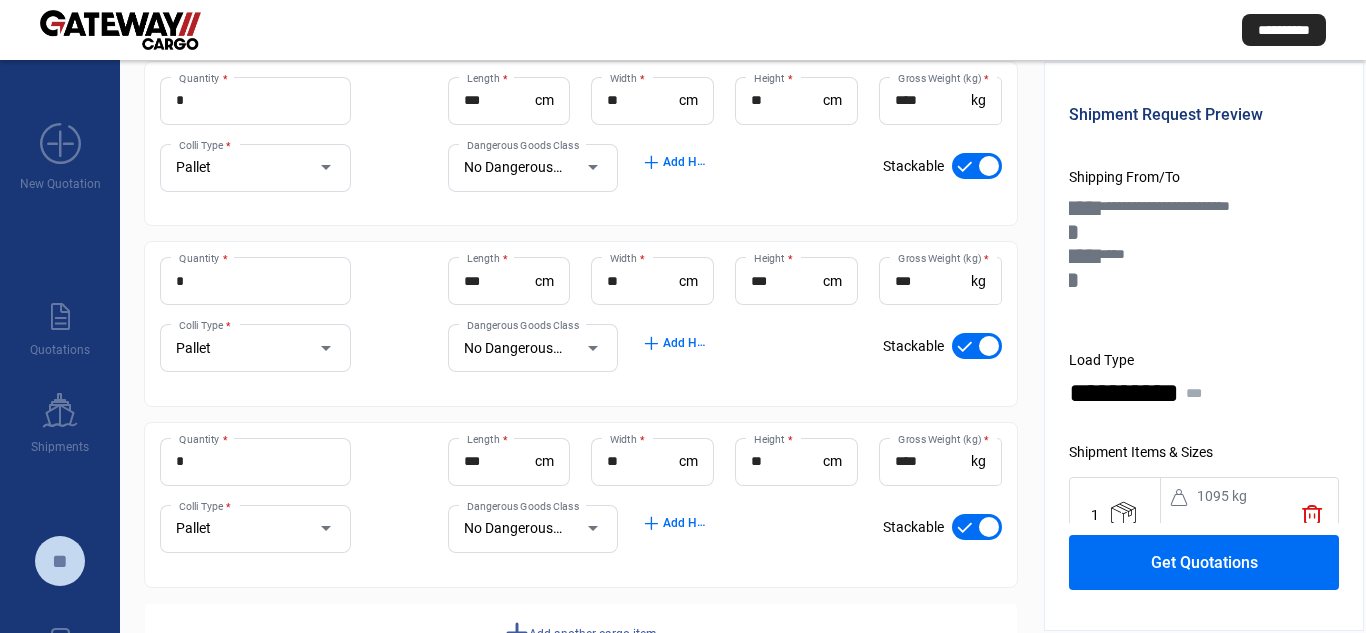 scroll, scrollTop: 372, scrollLeft: 0, axis: vertical 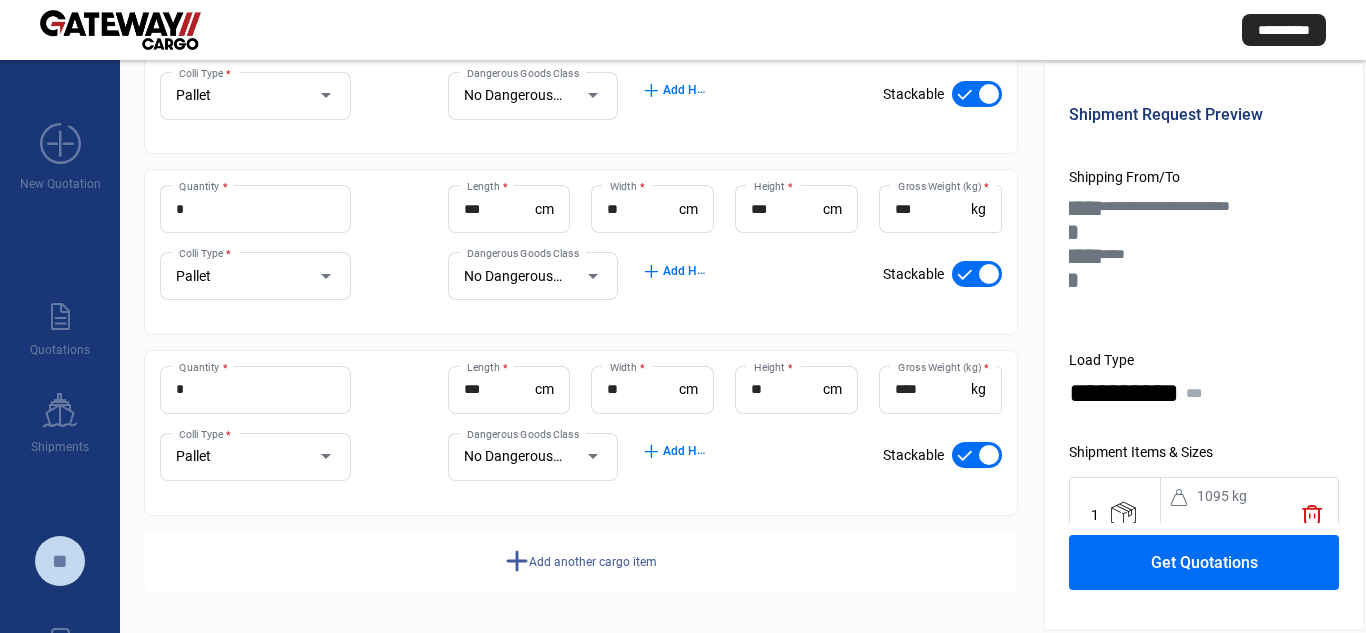 click on "Get Quotations" 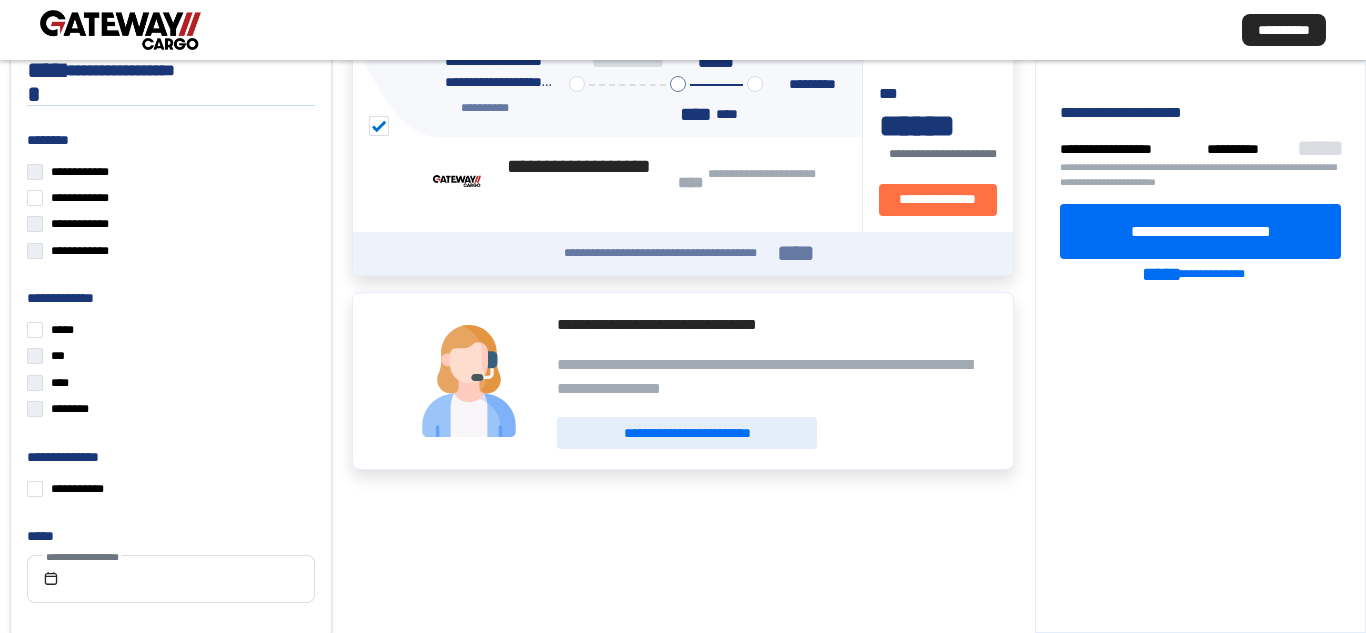 scroll, scrollTop: 290, scrollLeft: 0, axis: vertical 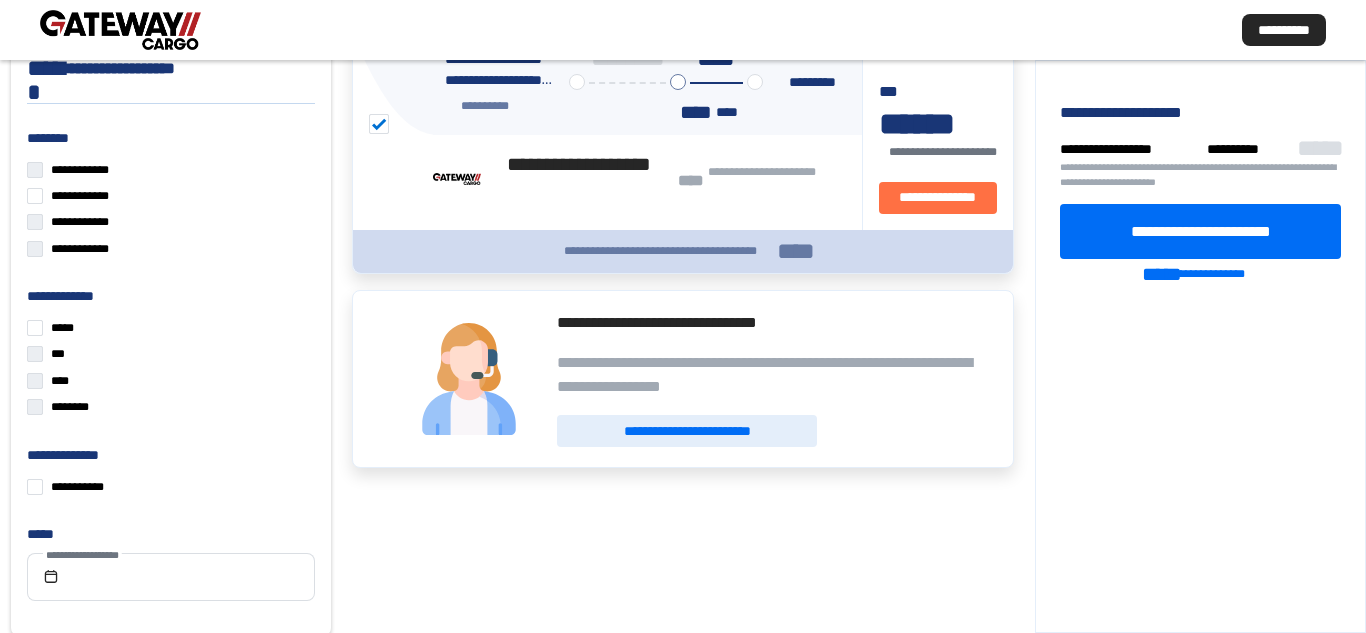 click on "****" 